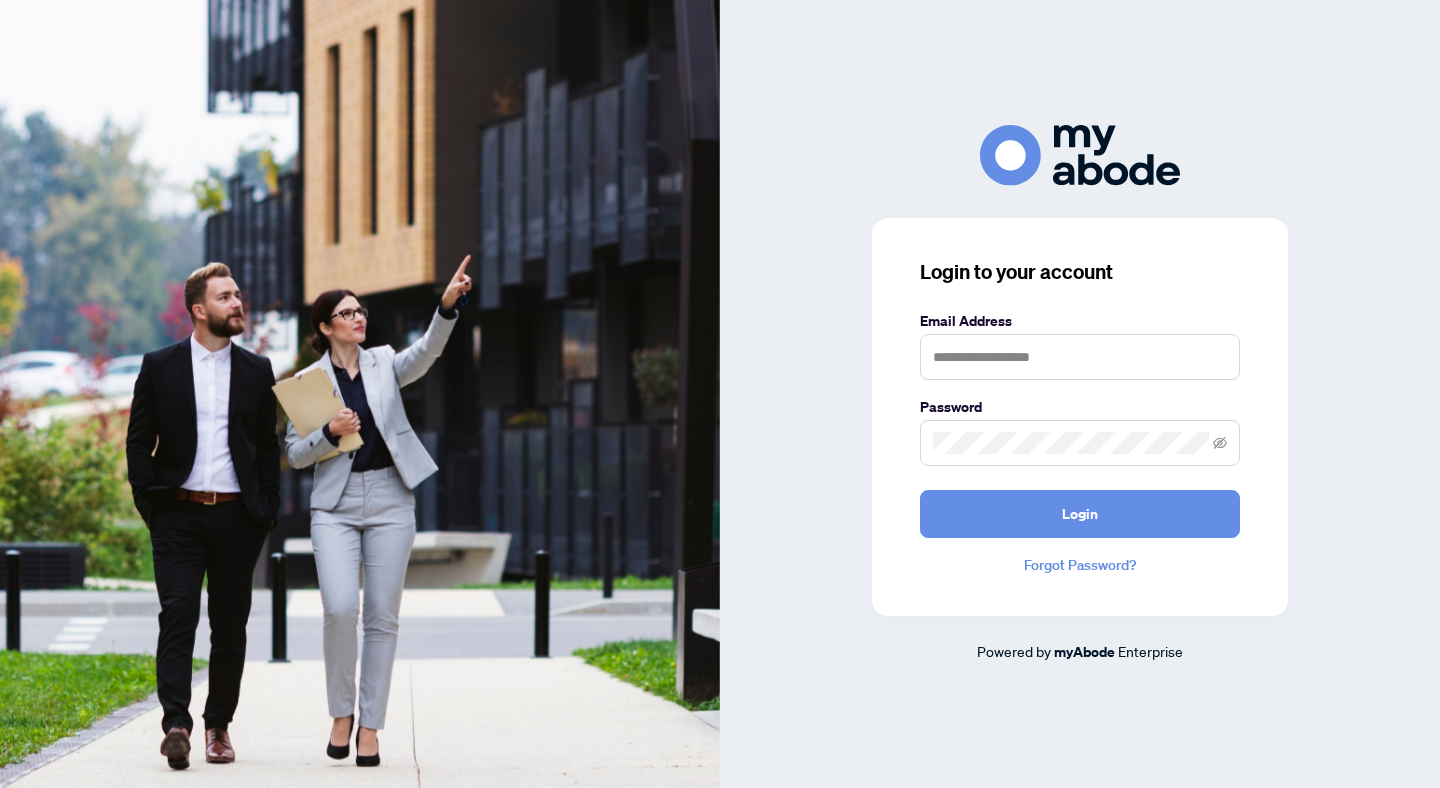 scroll, scrollTop: 0, scrollLeft: 0, axis: both 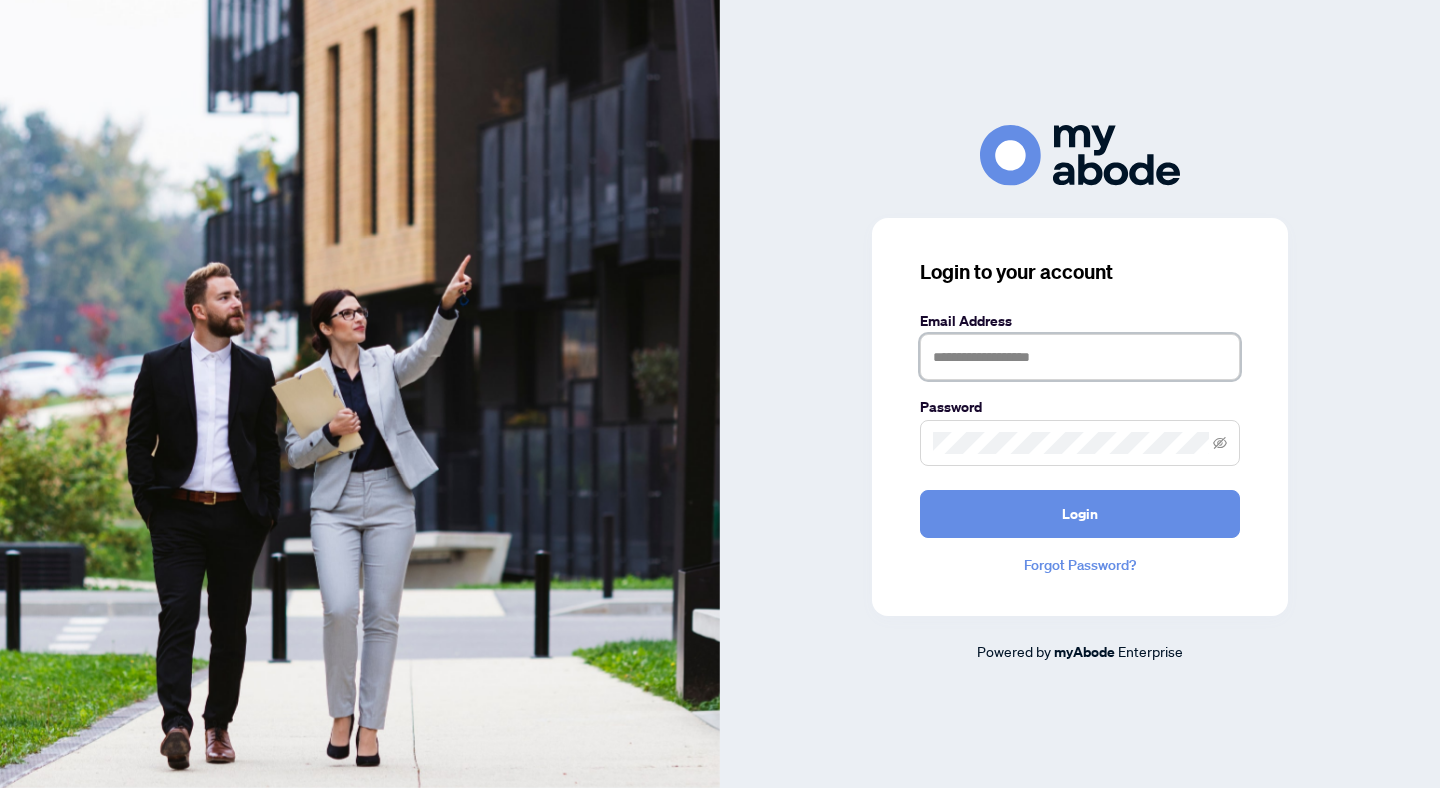 click at bounding box center [1080, 357] 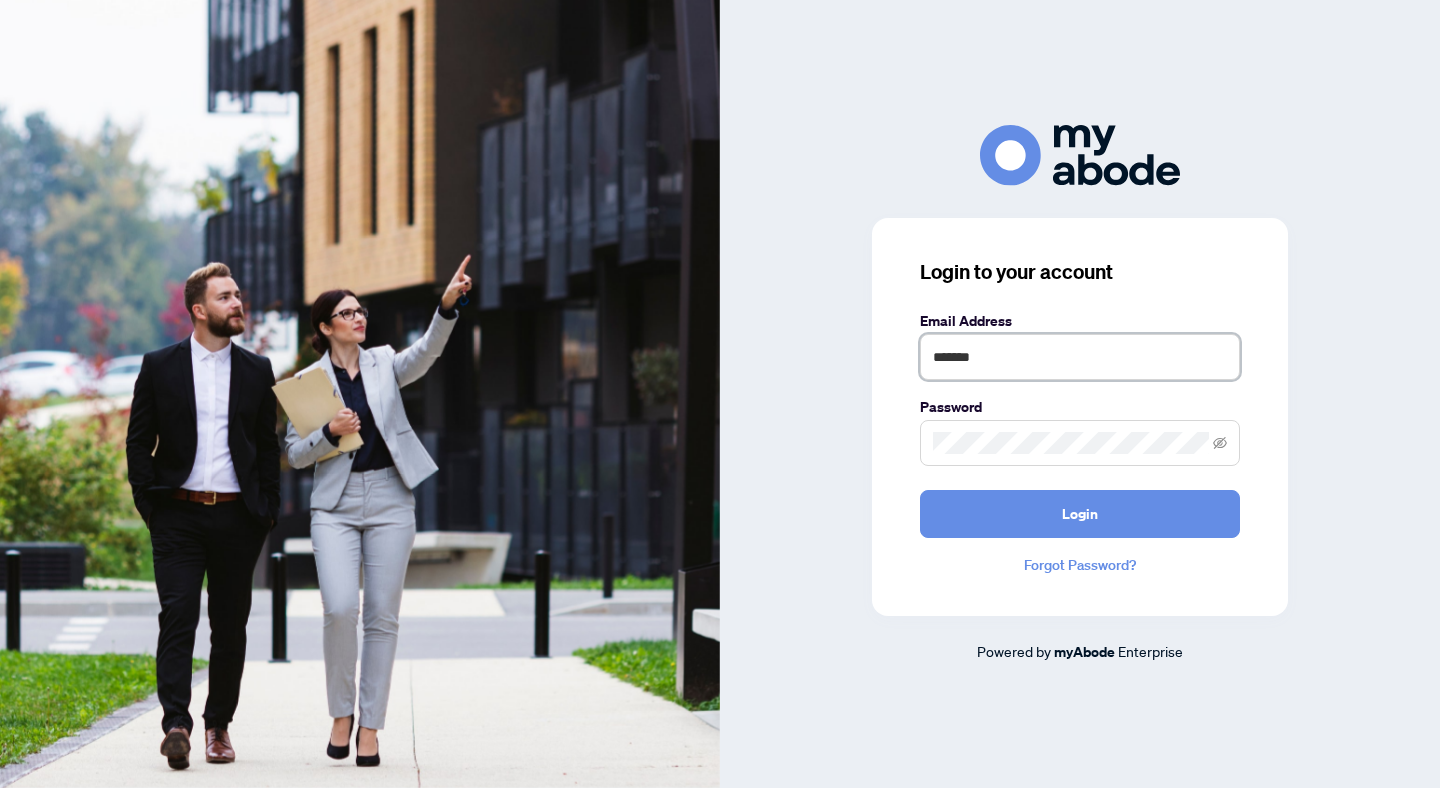 type on "**********" 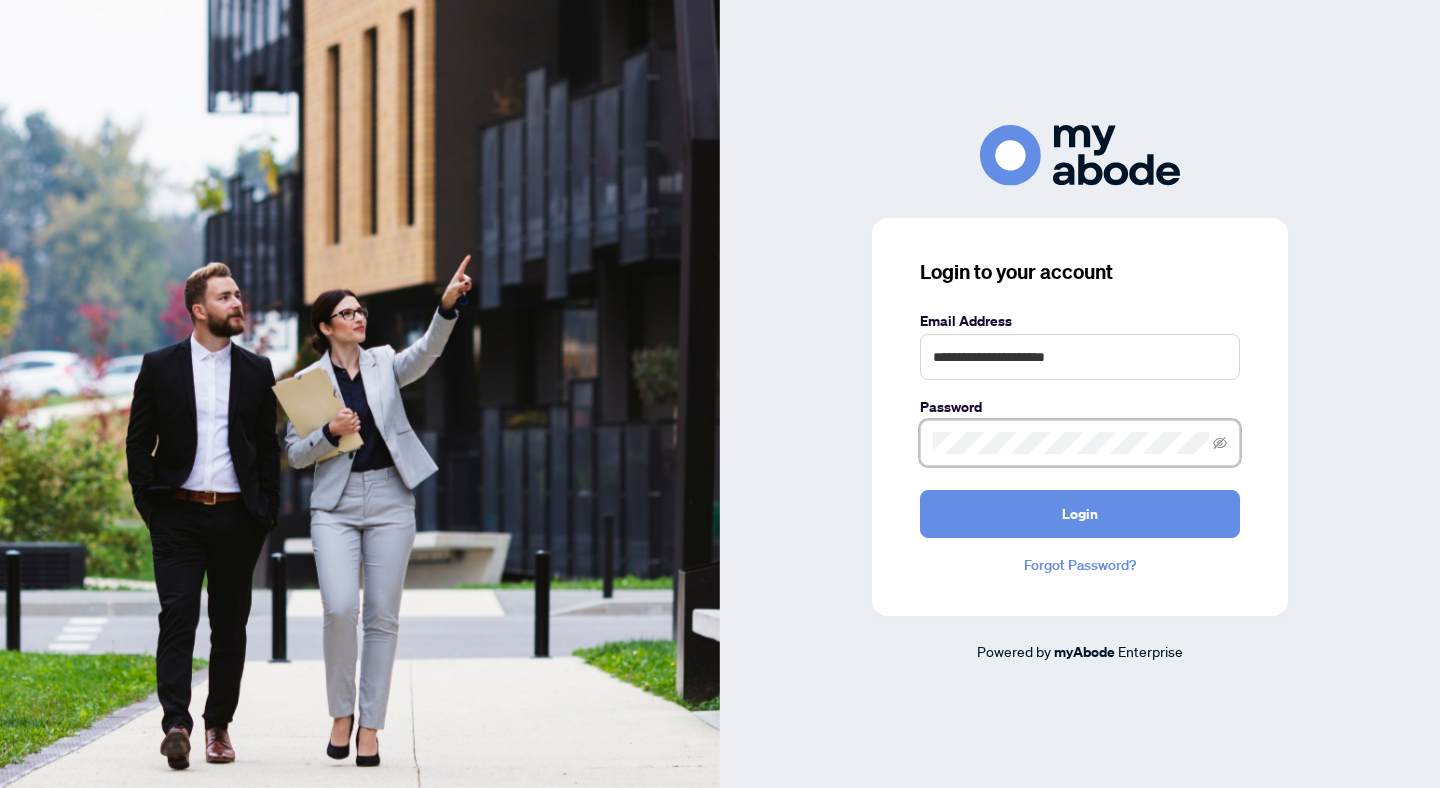 click on "Login" at bounding box center (1080, 514) 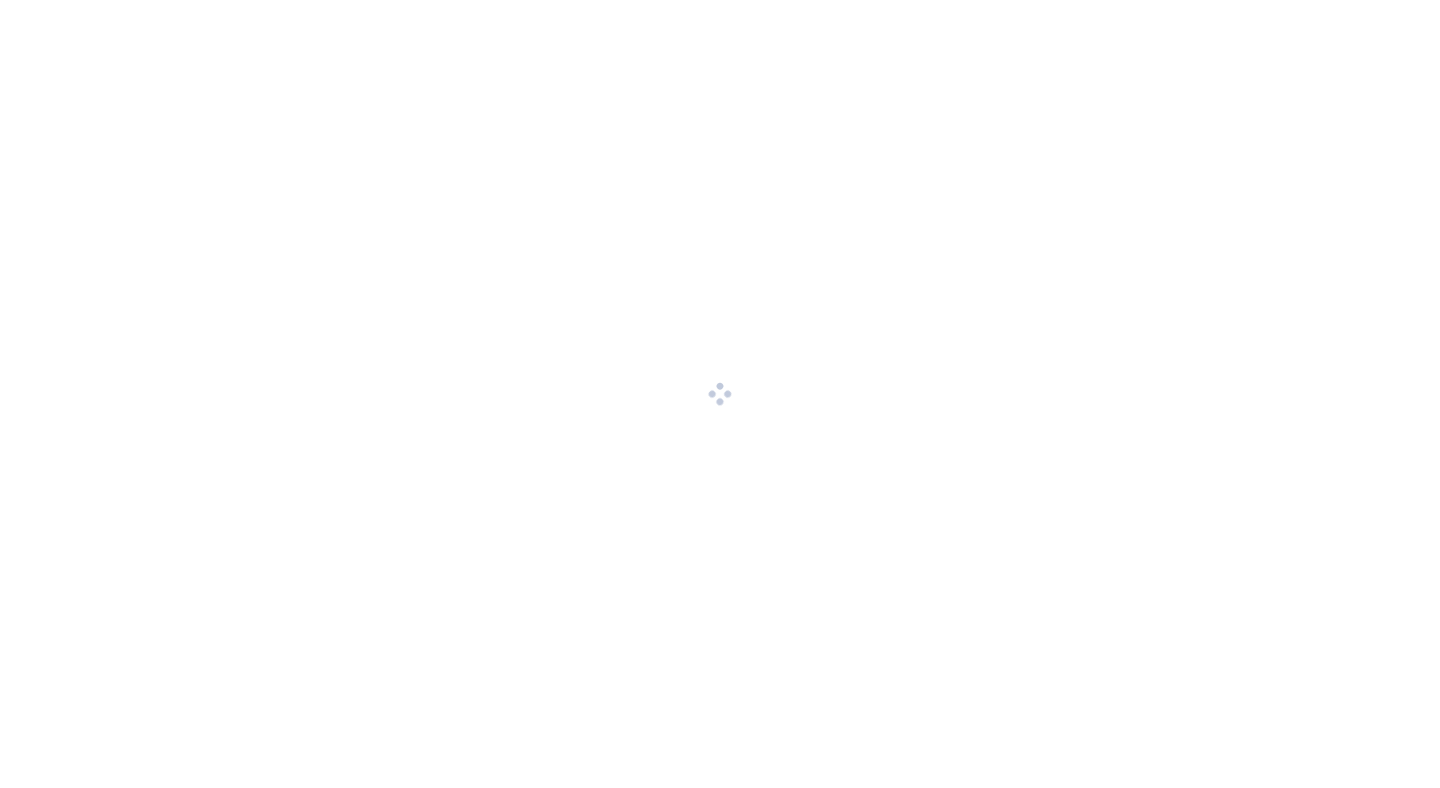 scroll, scrollTop: 0, scrollLeft: 0, axis: both 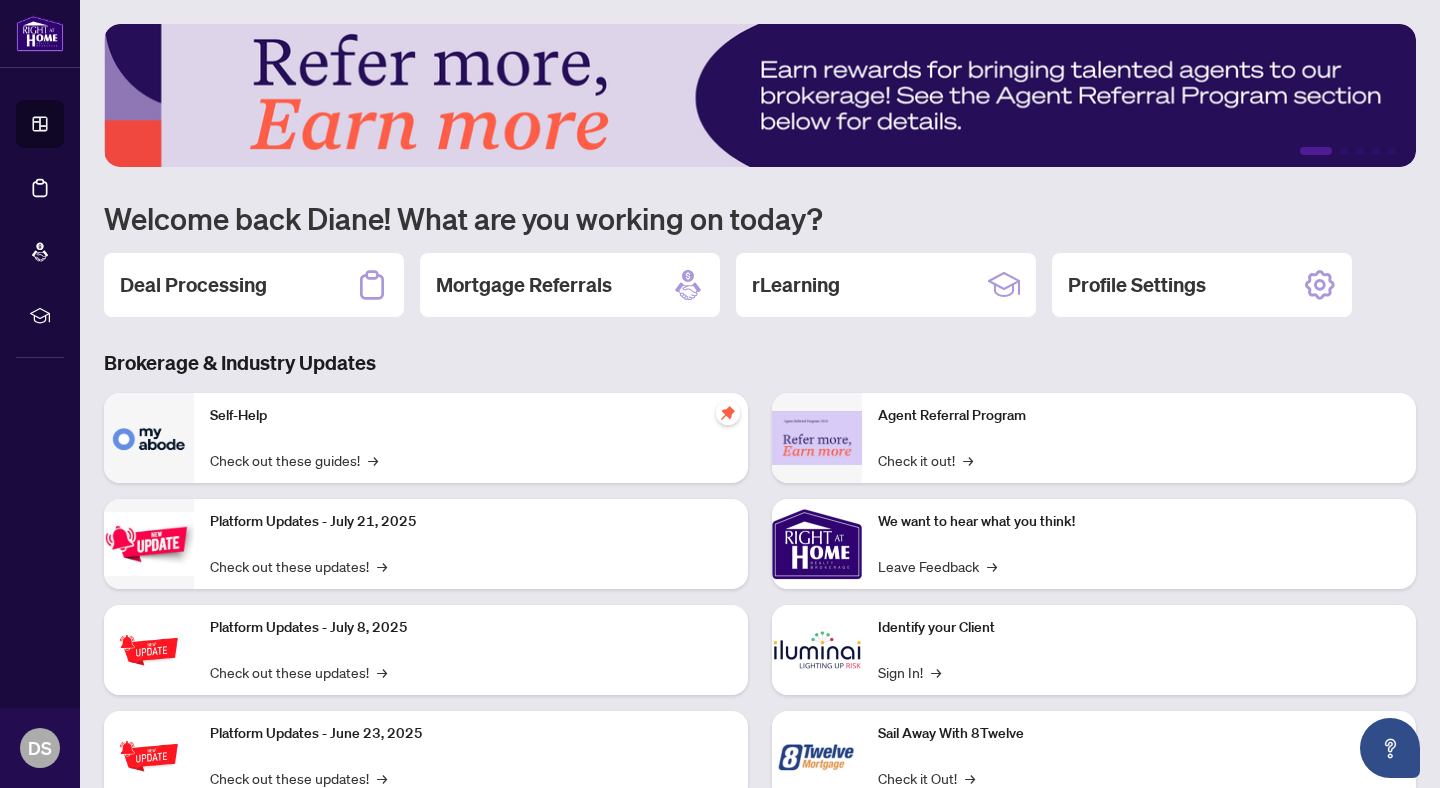 click on "Deal Processing" at bounding box center [254, 285] 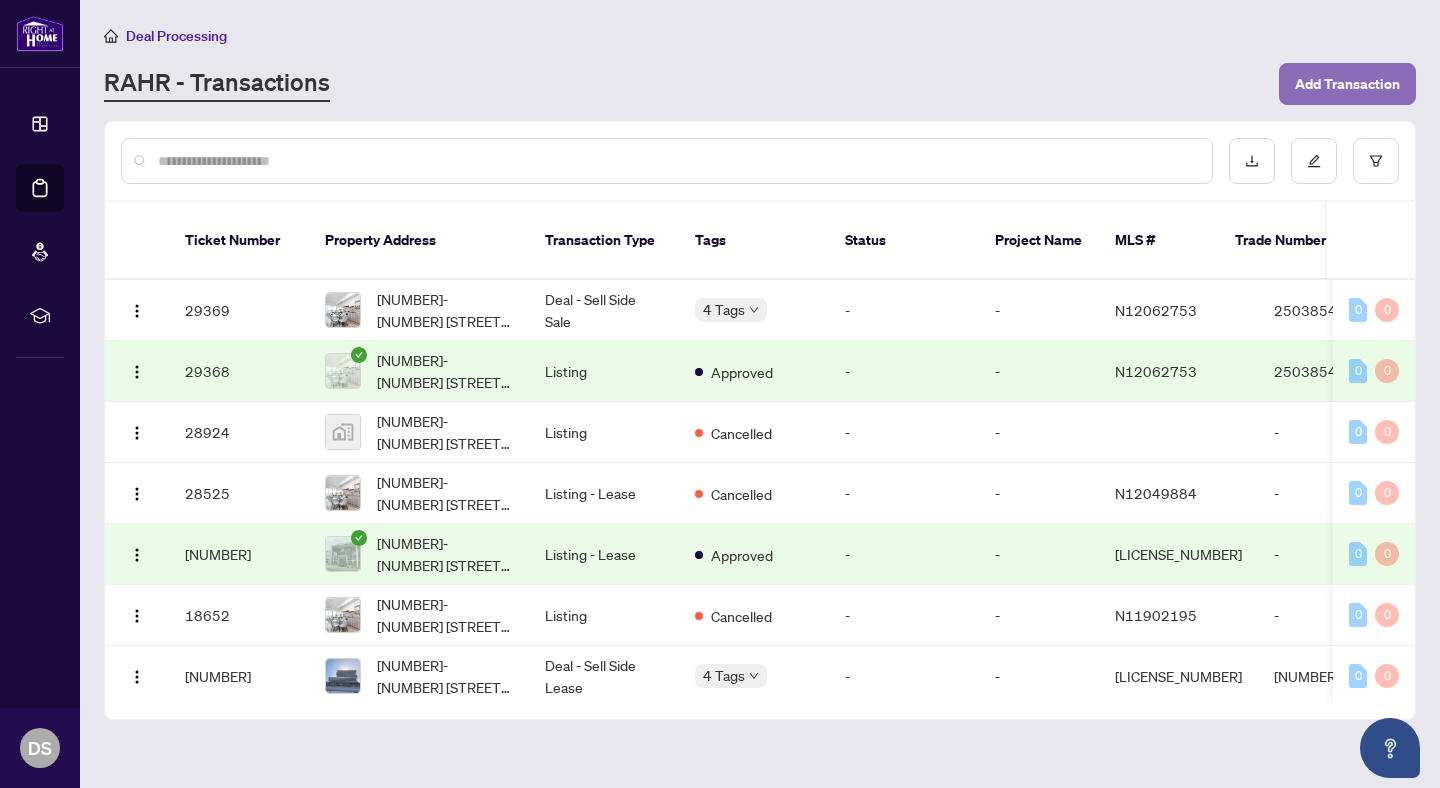click on "Add Transaction" at bounding box center [1347, 84] 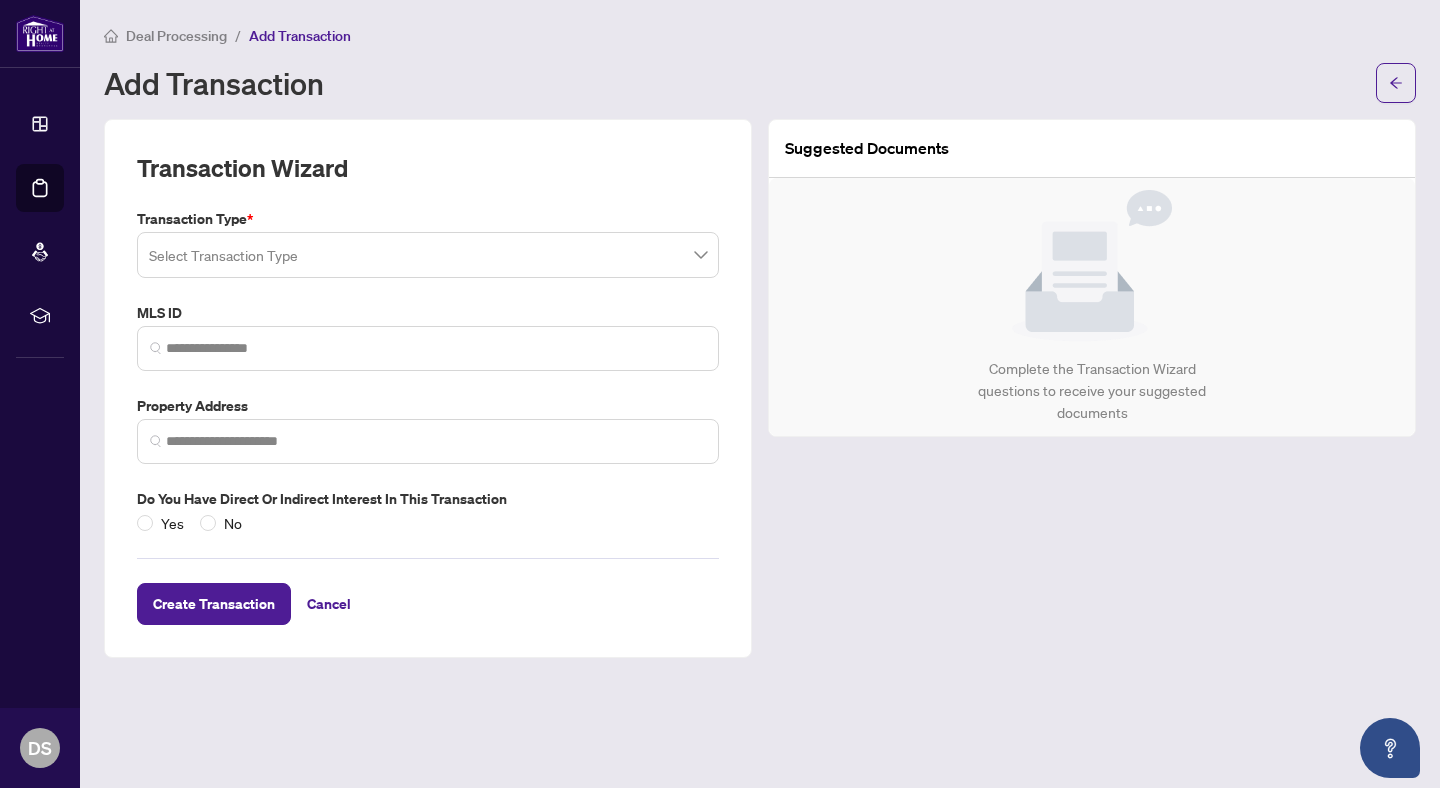click at bounding box center [428, 255] 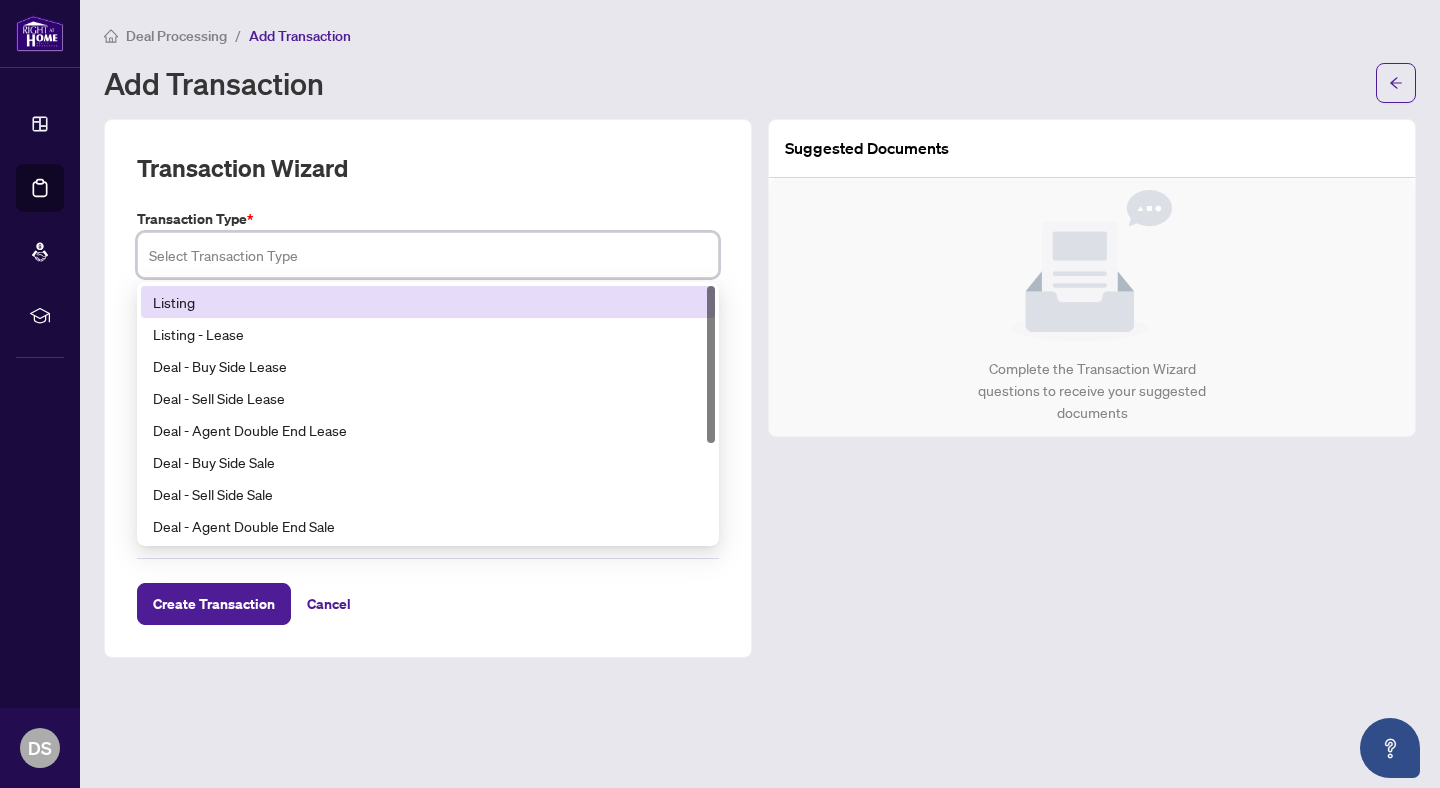 click on "Listing" at bounding box center (428, 302) 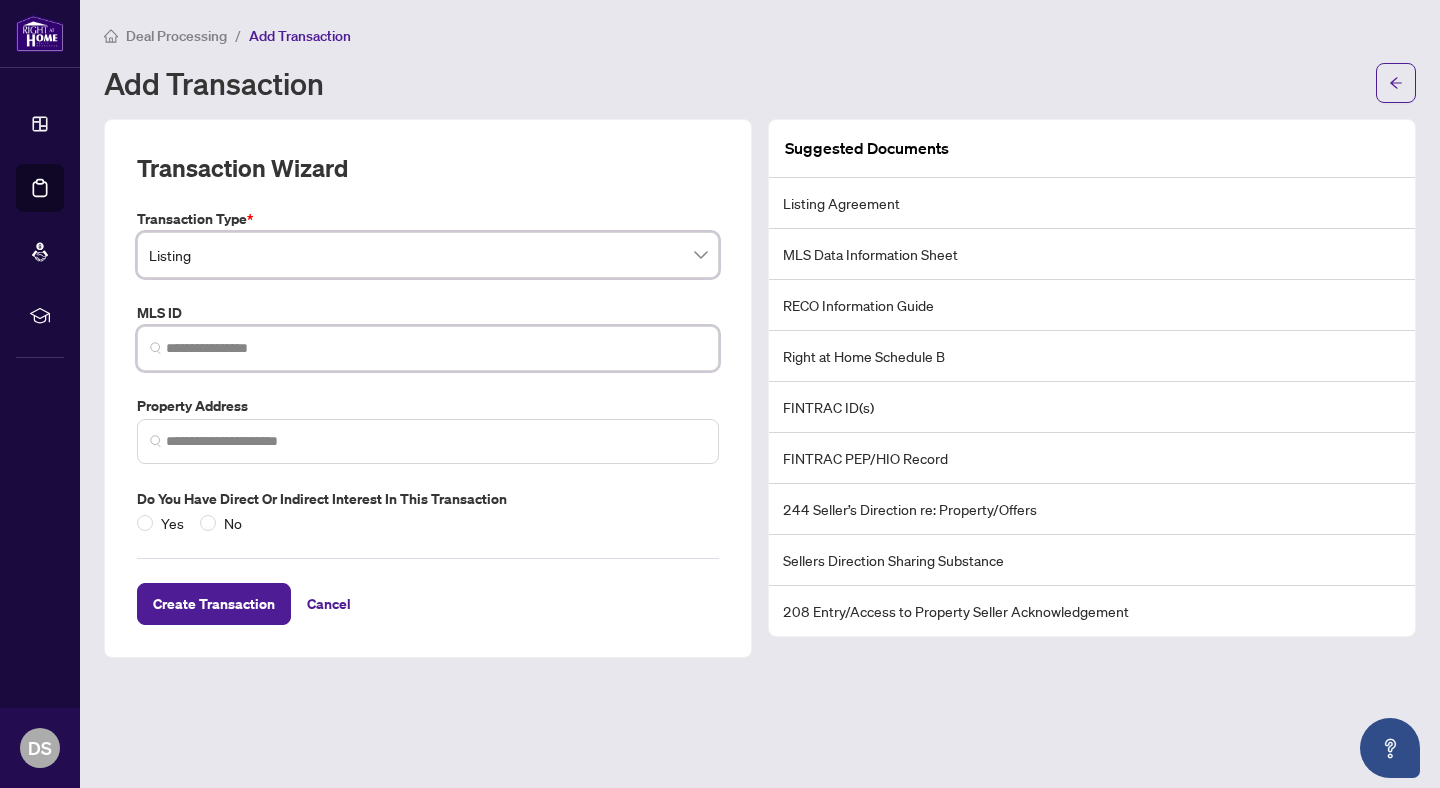 click at bounding box center (436, 348) 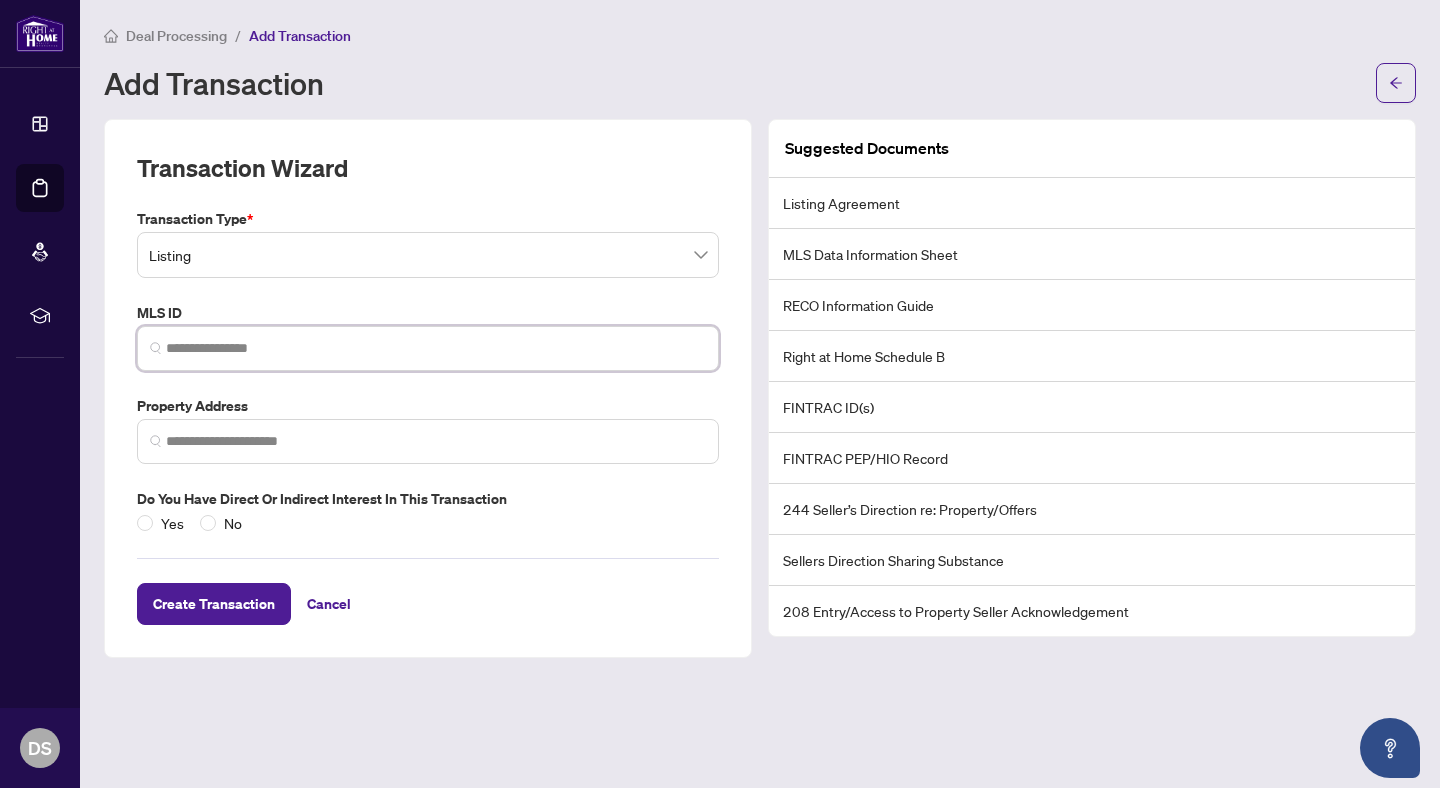 paste on "*********" 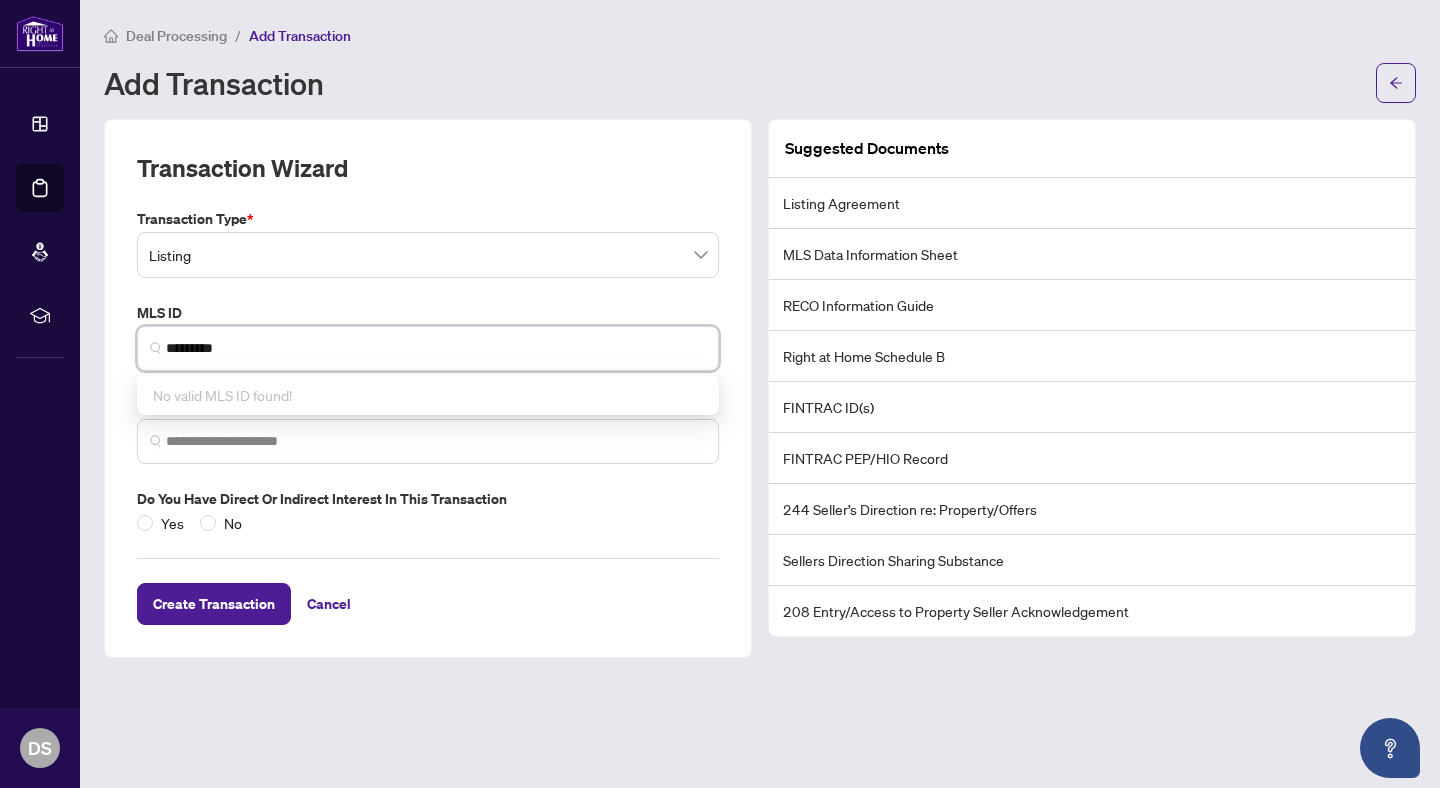 click at bounding box center (428, 441) 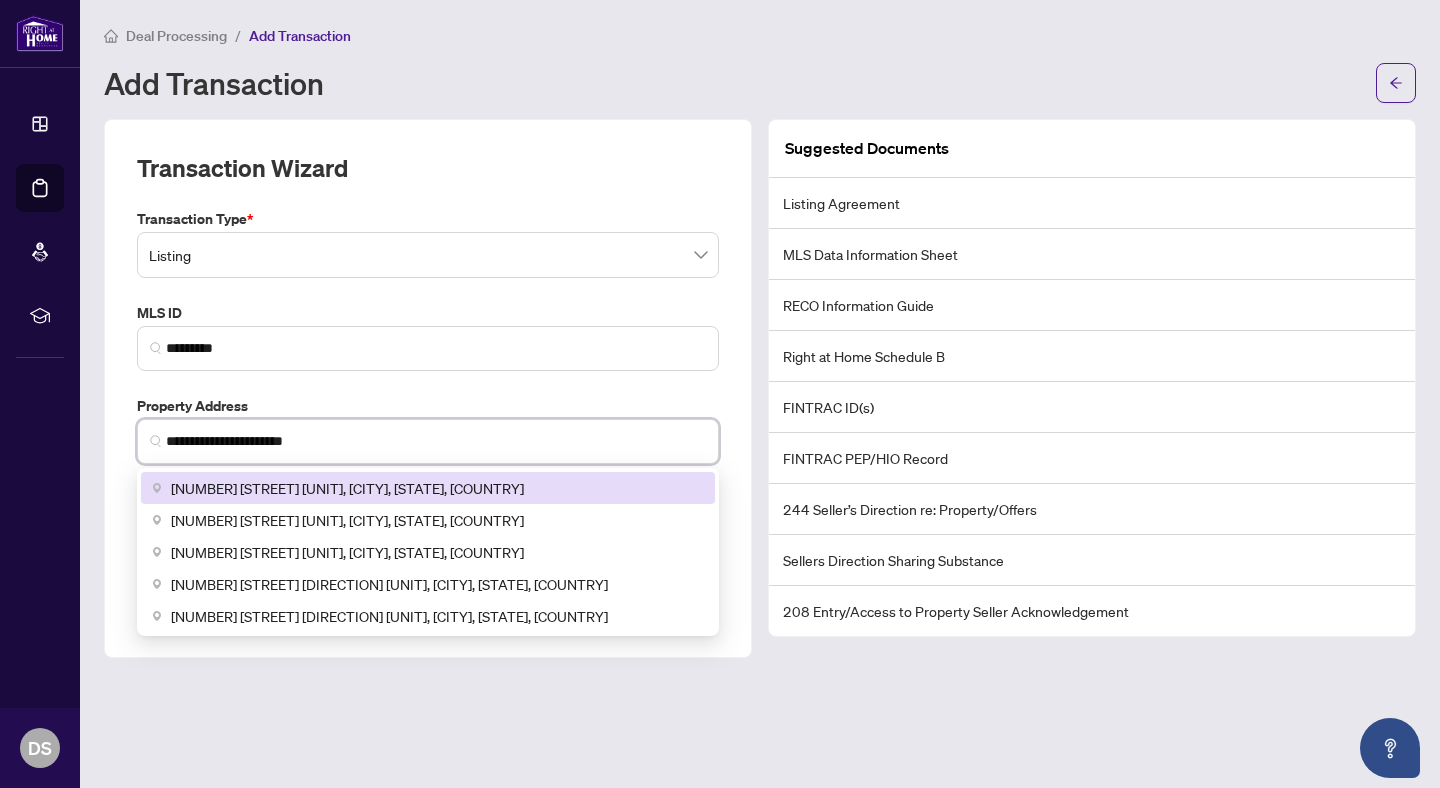 click on "[NUMBER] [STREET] [UNIT], [CITY], [STATE], [COUNTRY]" at bounding box center (428, 488) 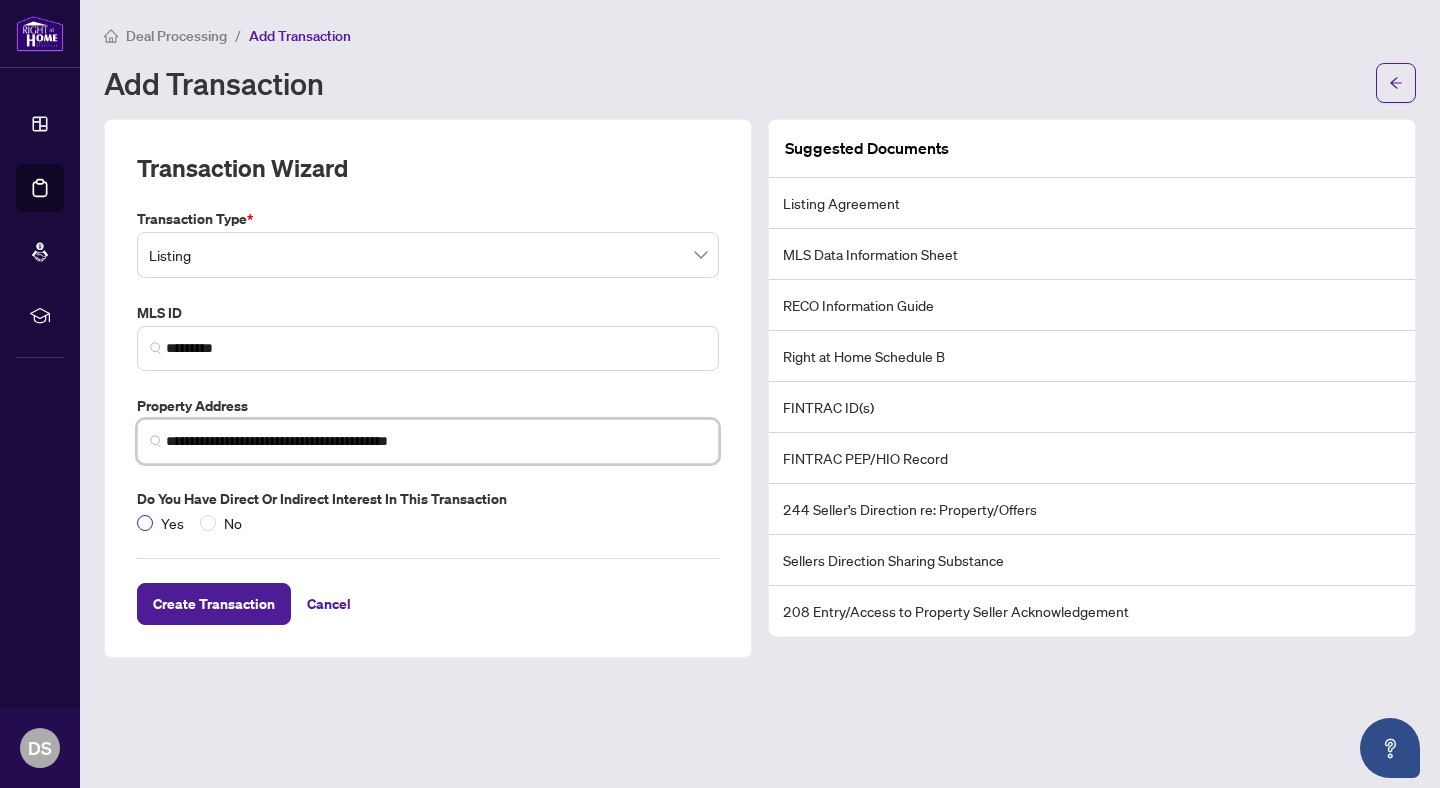 type on "**********" 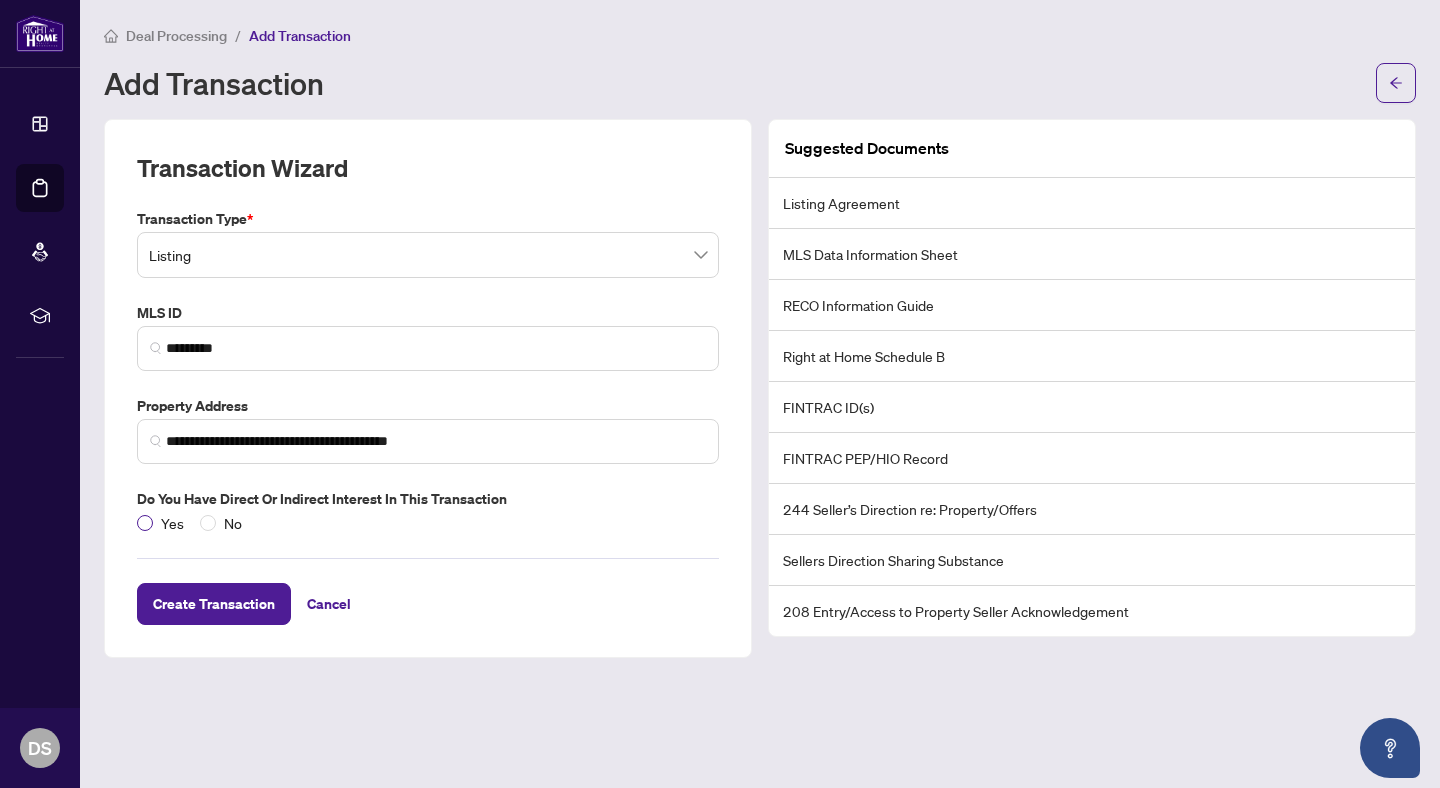 click on "Yes" at bounding box center [172, 523] 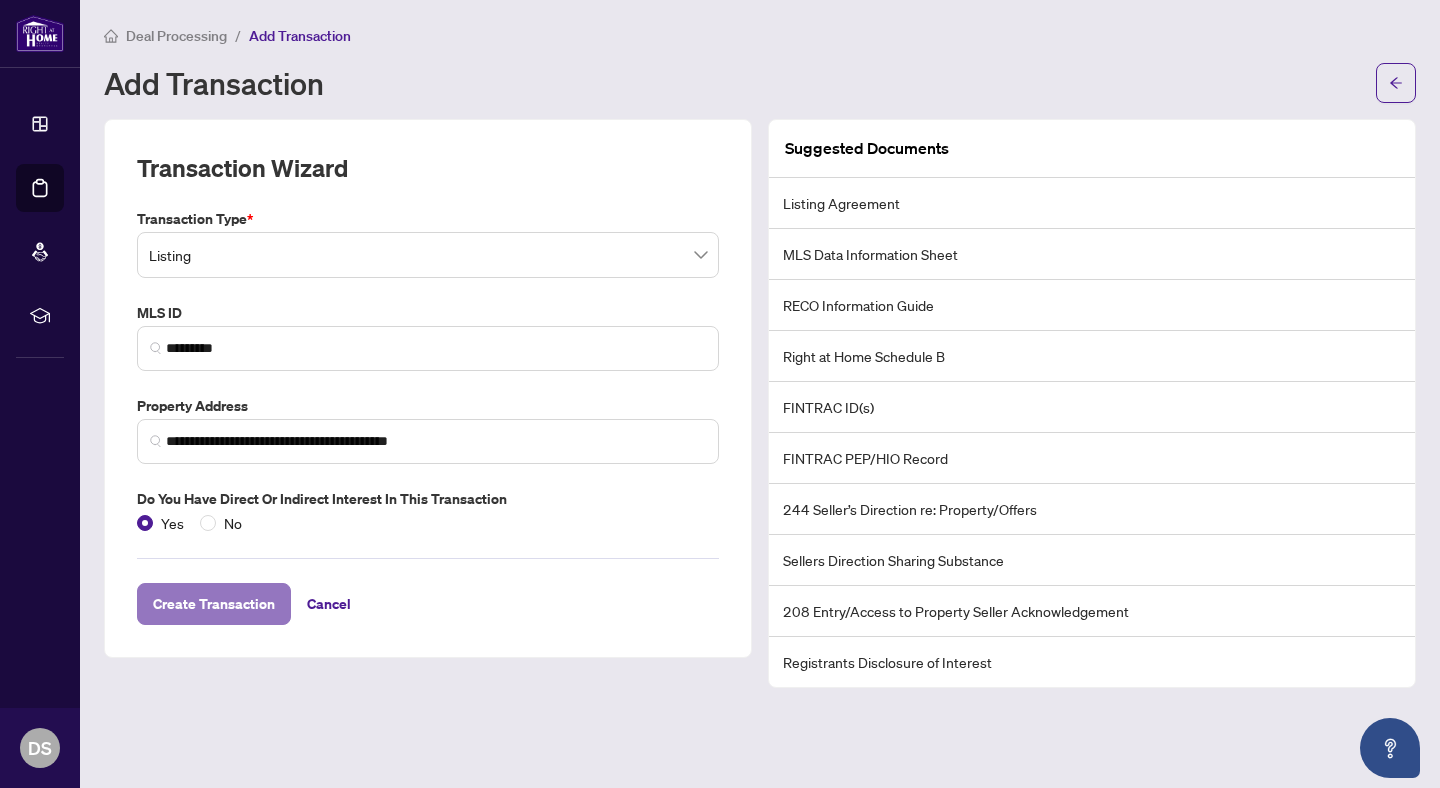 click on "Create Transaction" at bounding box center [214, 604] 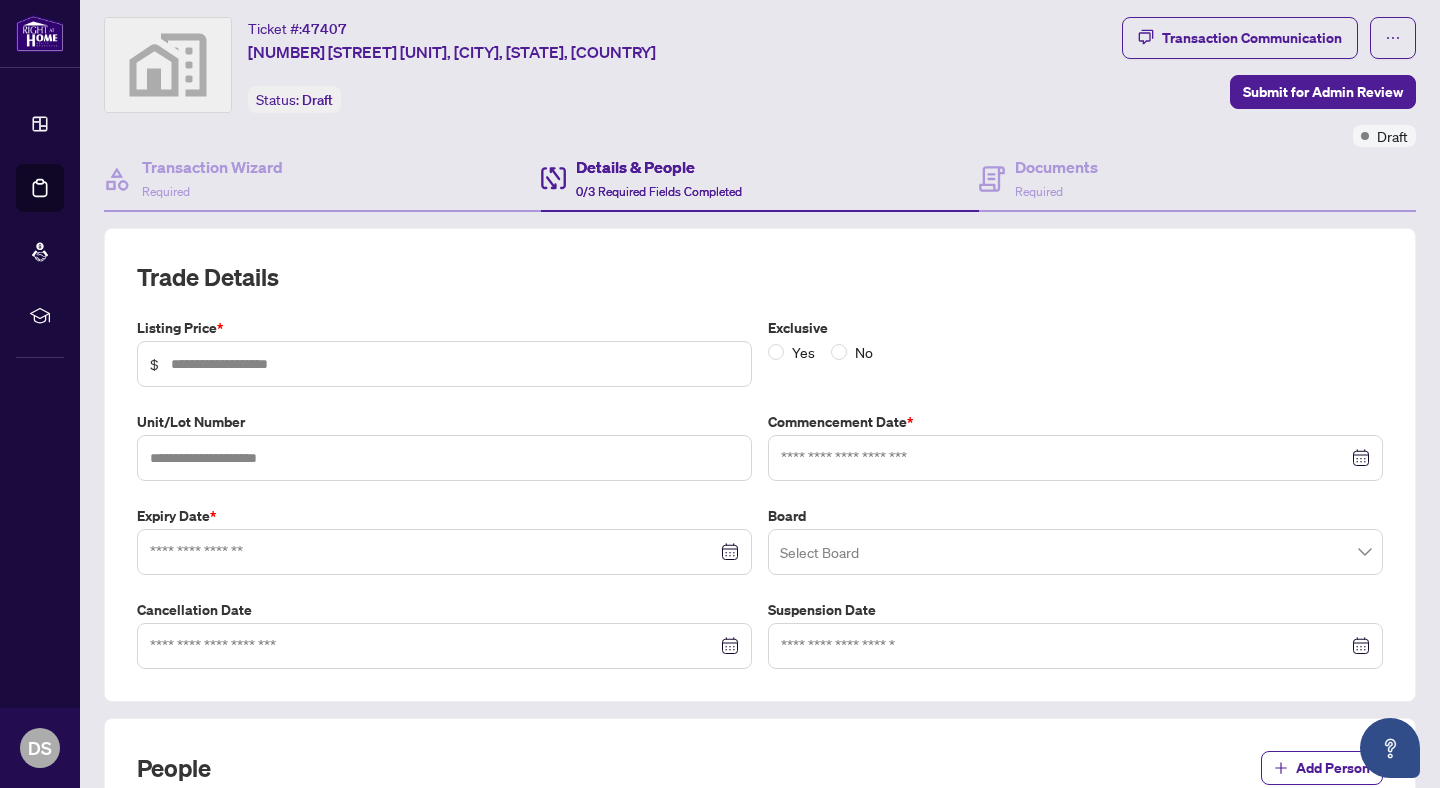 scroll, scrollTop: 57, scrollLeft: 0, axis: vertical 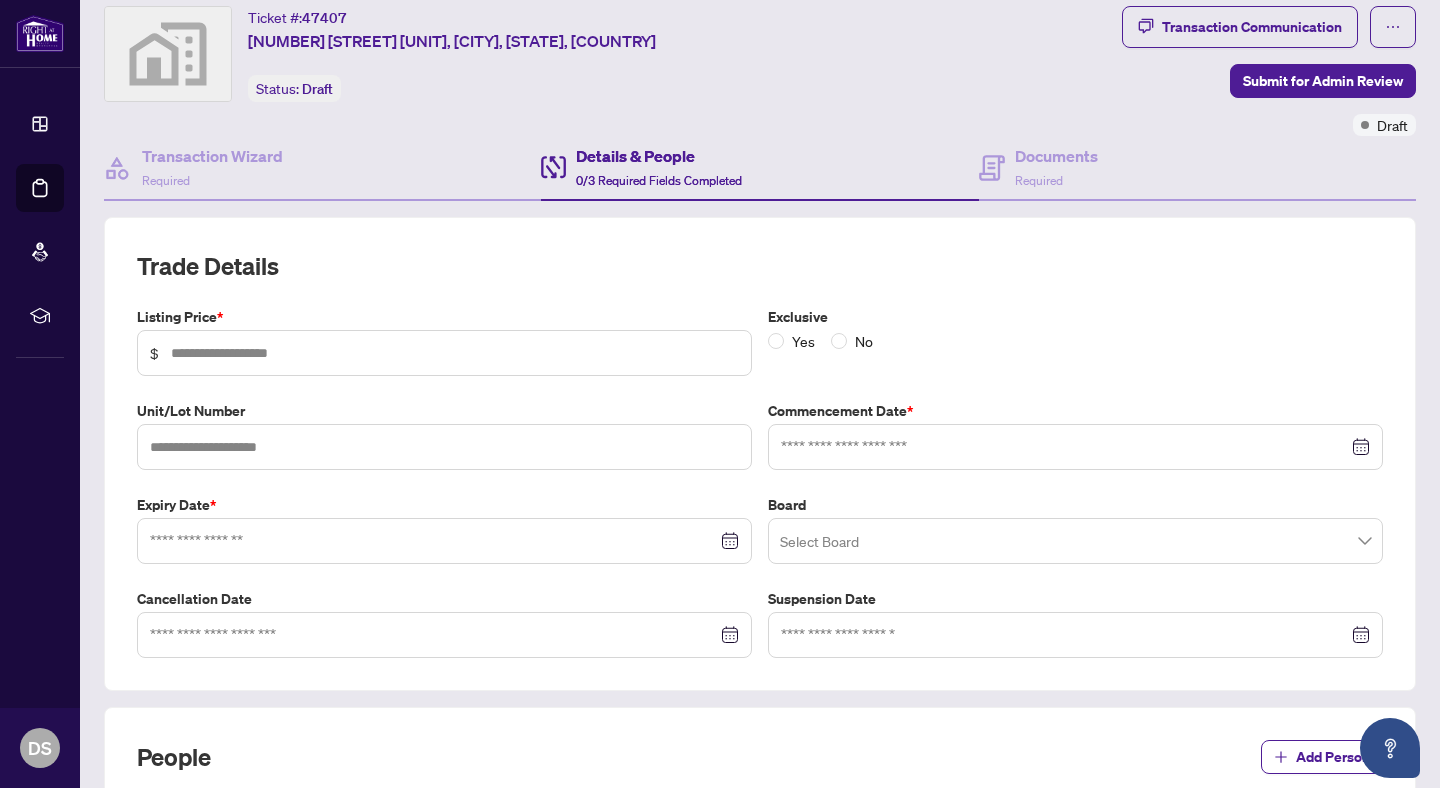 click on "$" at bounding box center [444, 353] 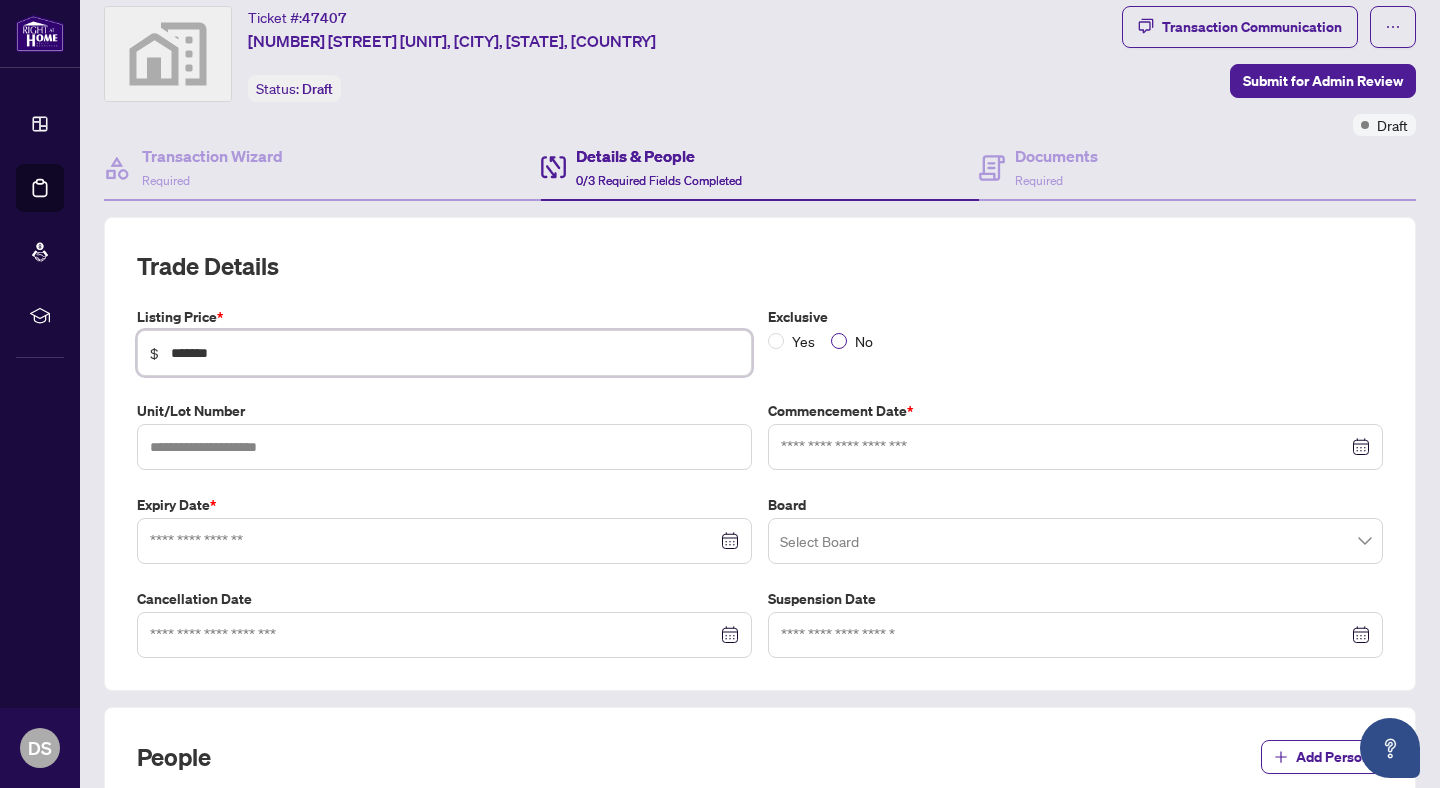 type on "*******" 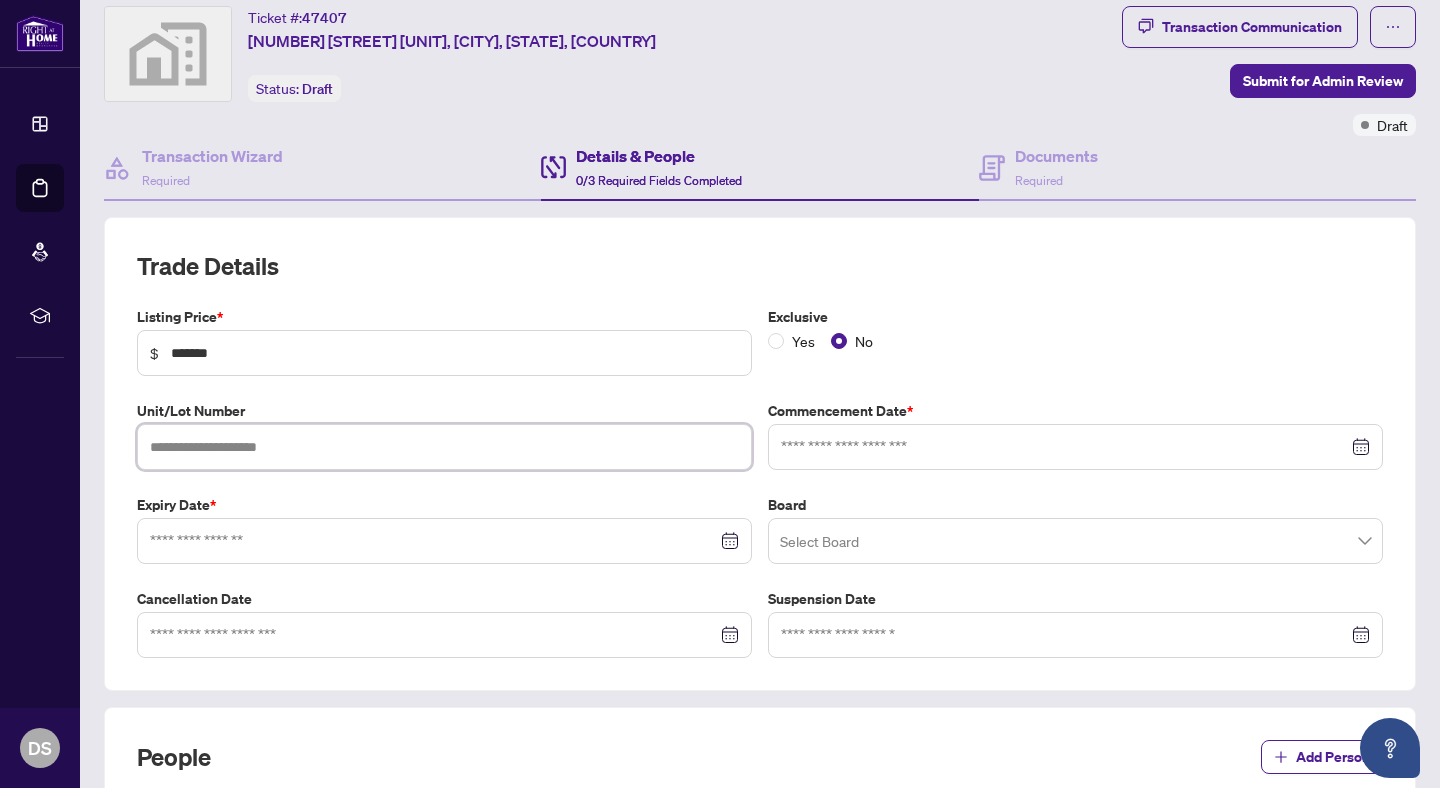 click at bounding box center [444, 447] 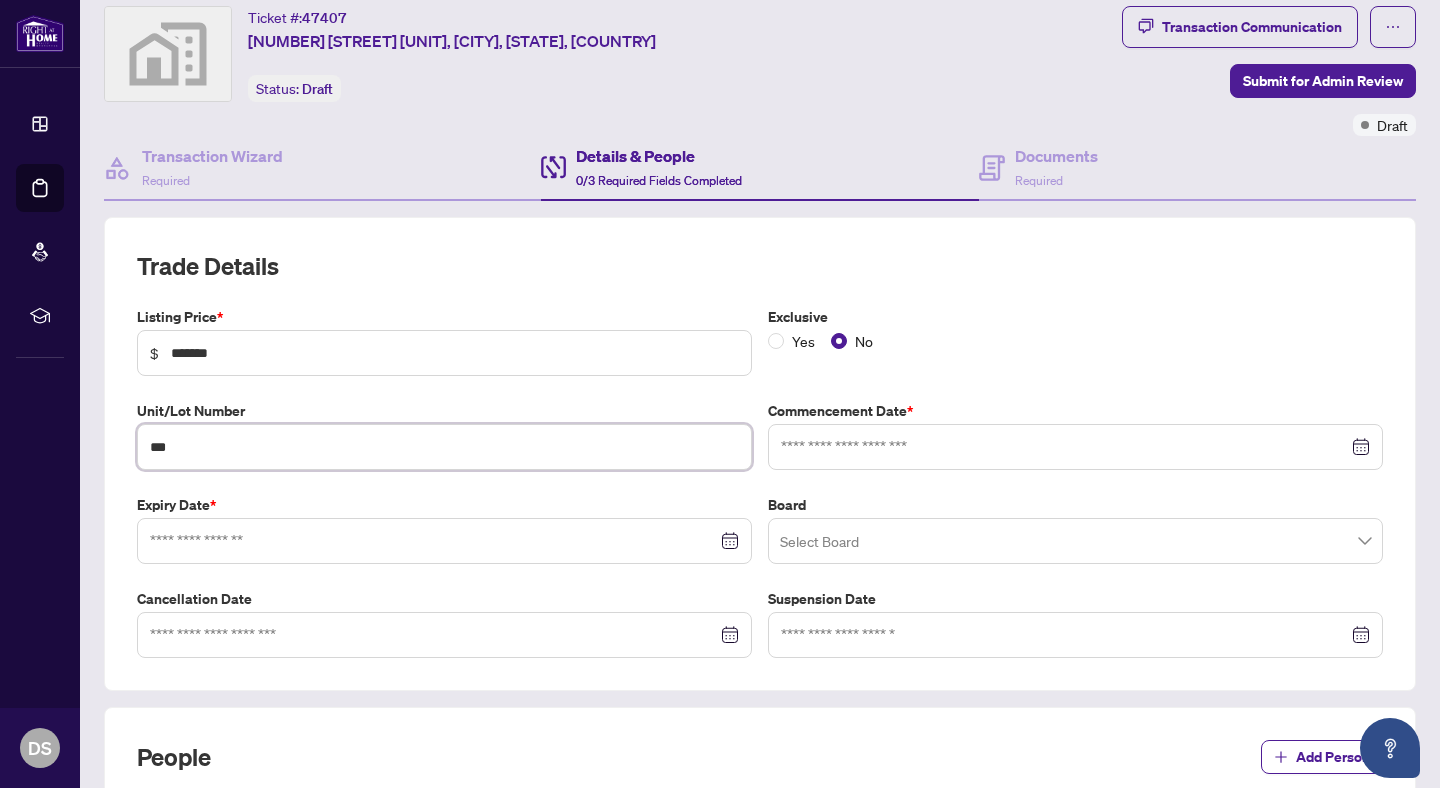 type on "***" 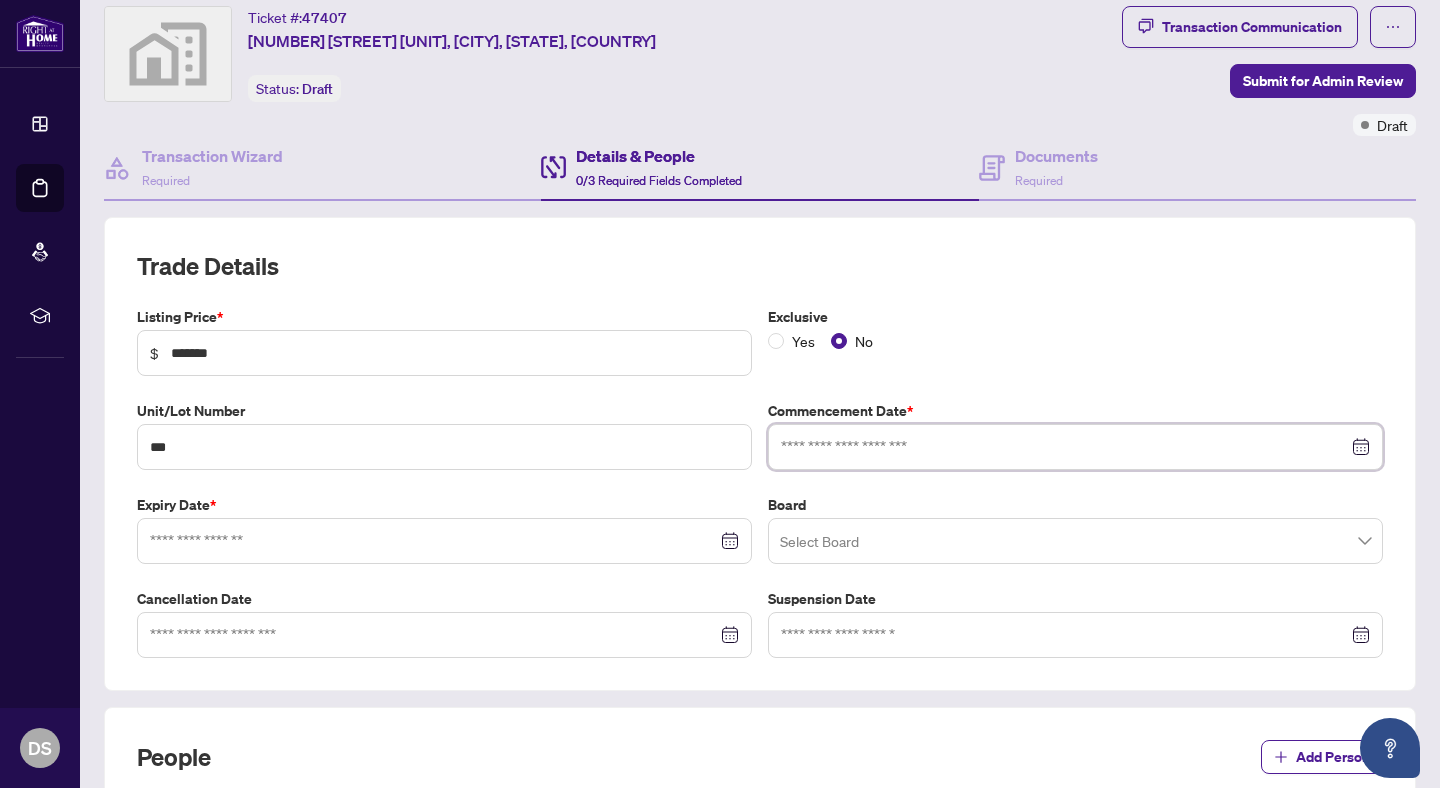 click at bounding box center [1064, 447] 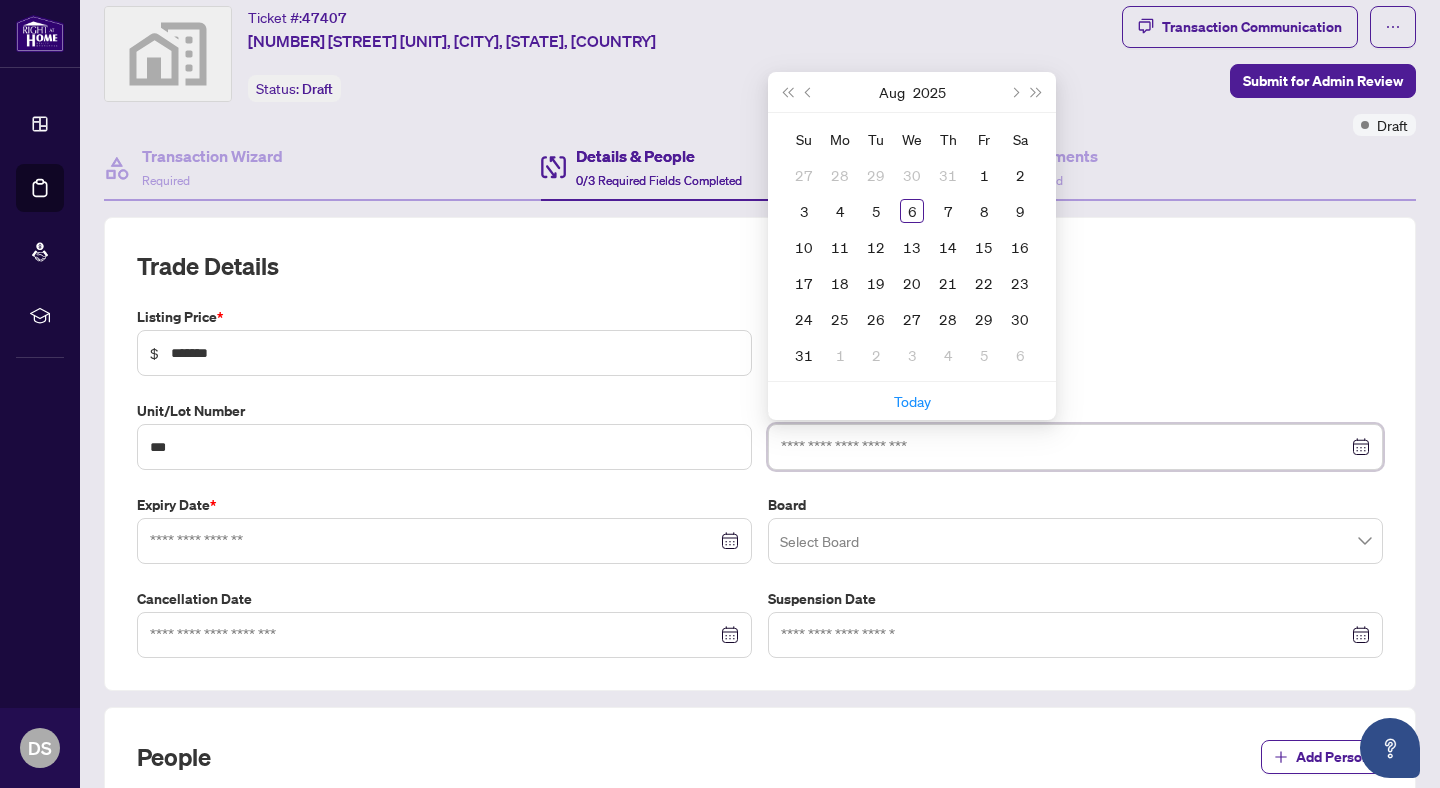 type on "**********" 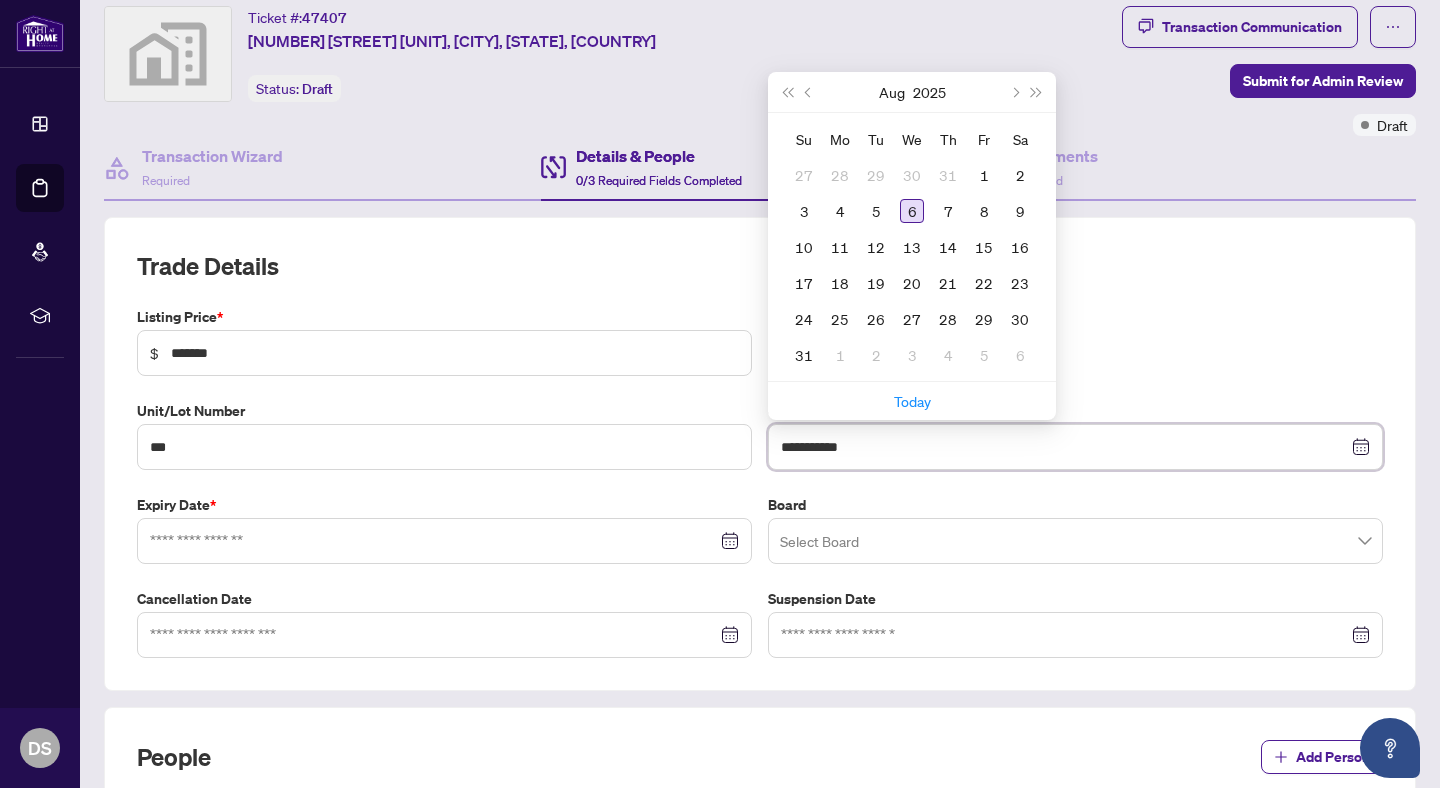 type on "**********" 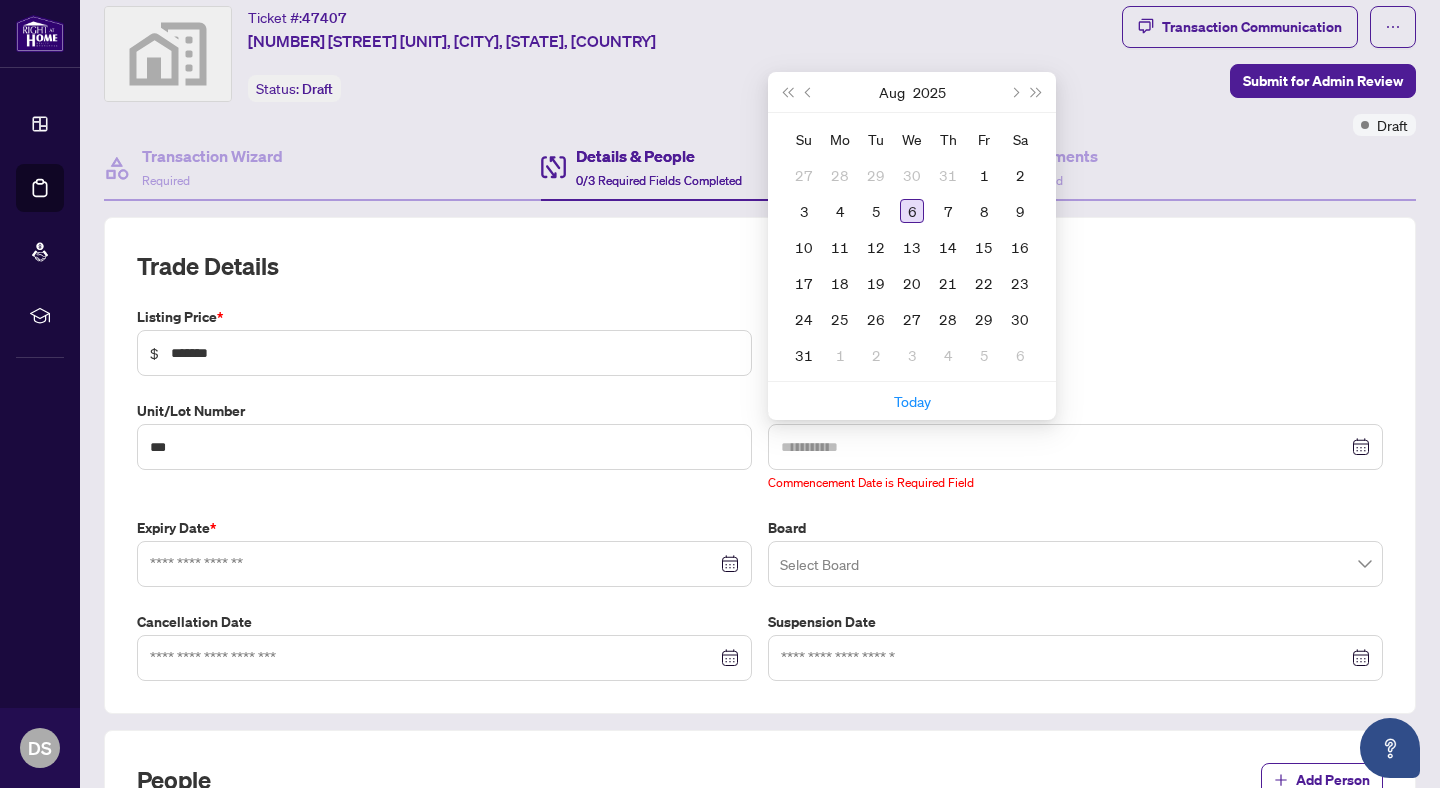 click on "6" at bounding box center [912, 211] 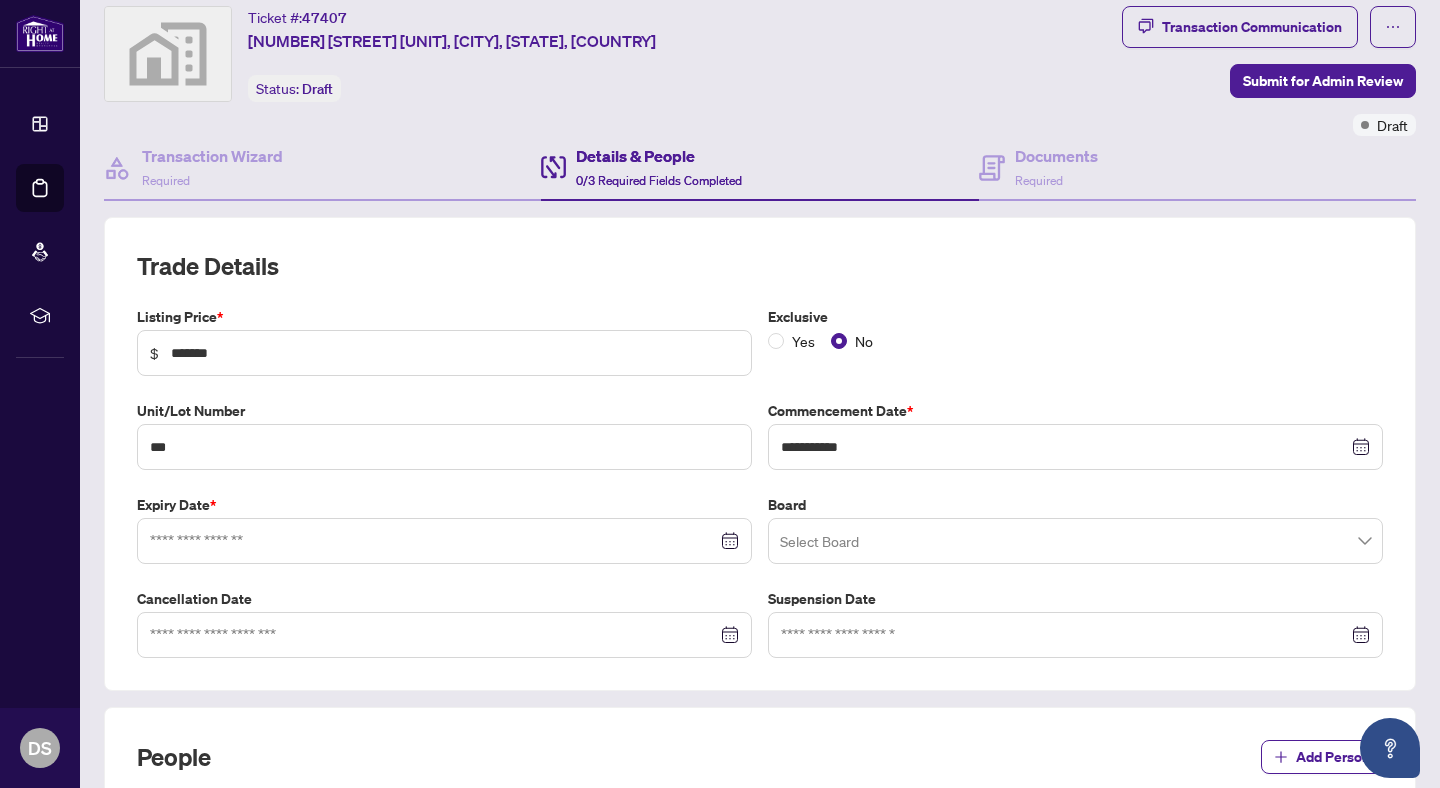 click at bounding box center [444, 541] 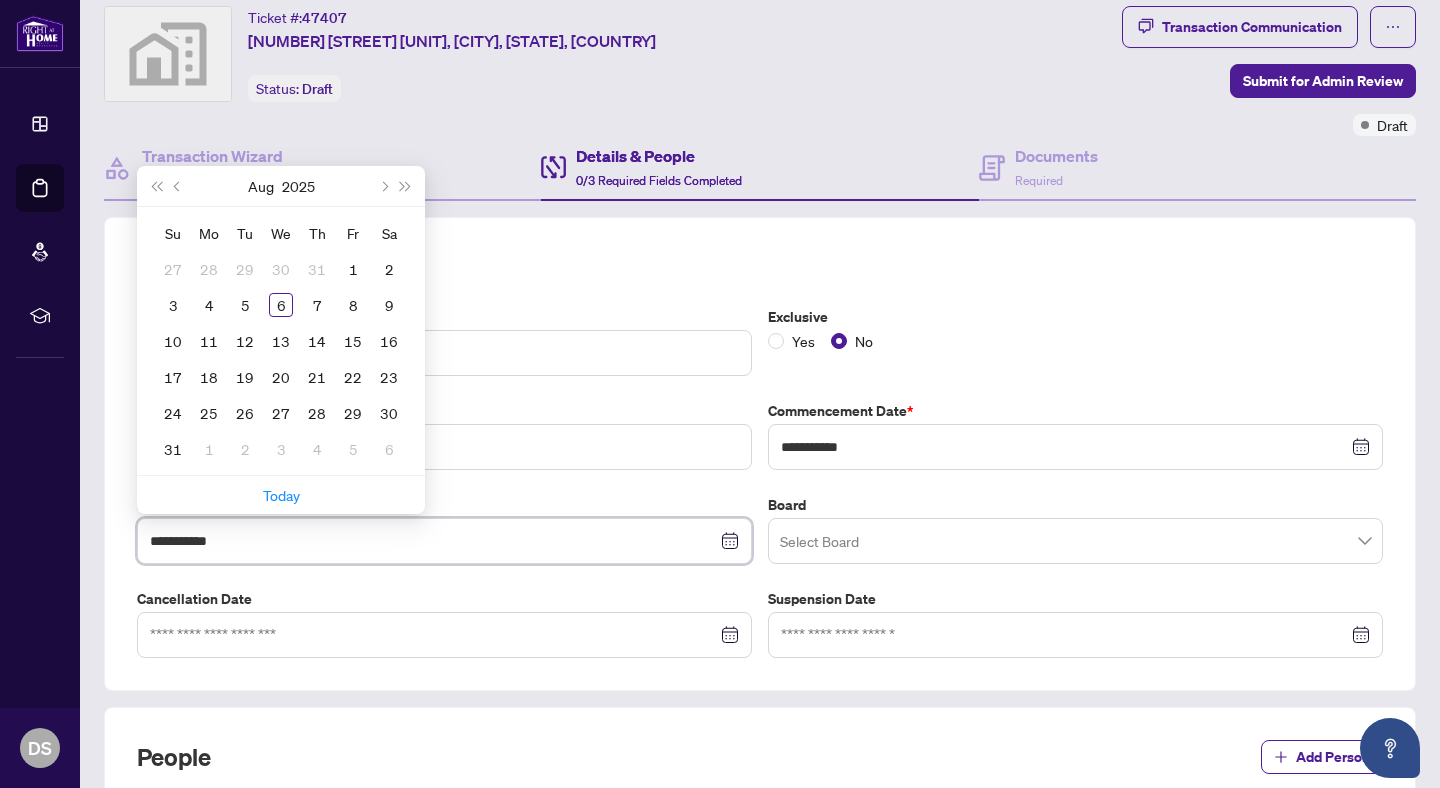 type on "**********" 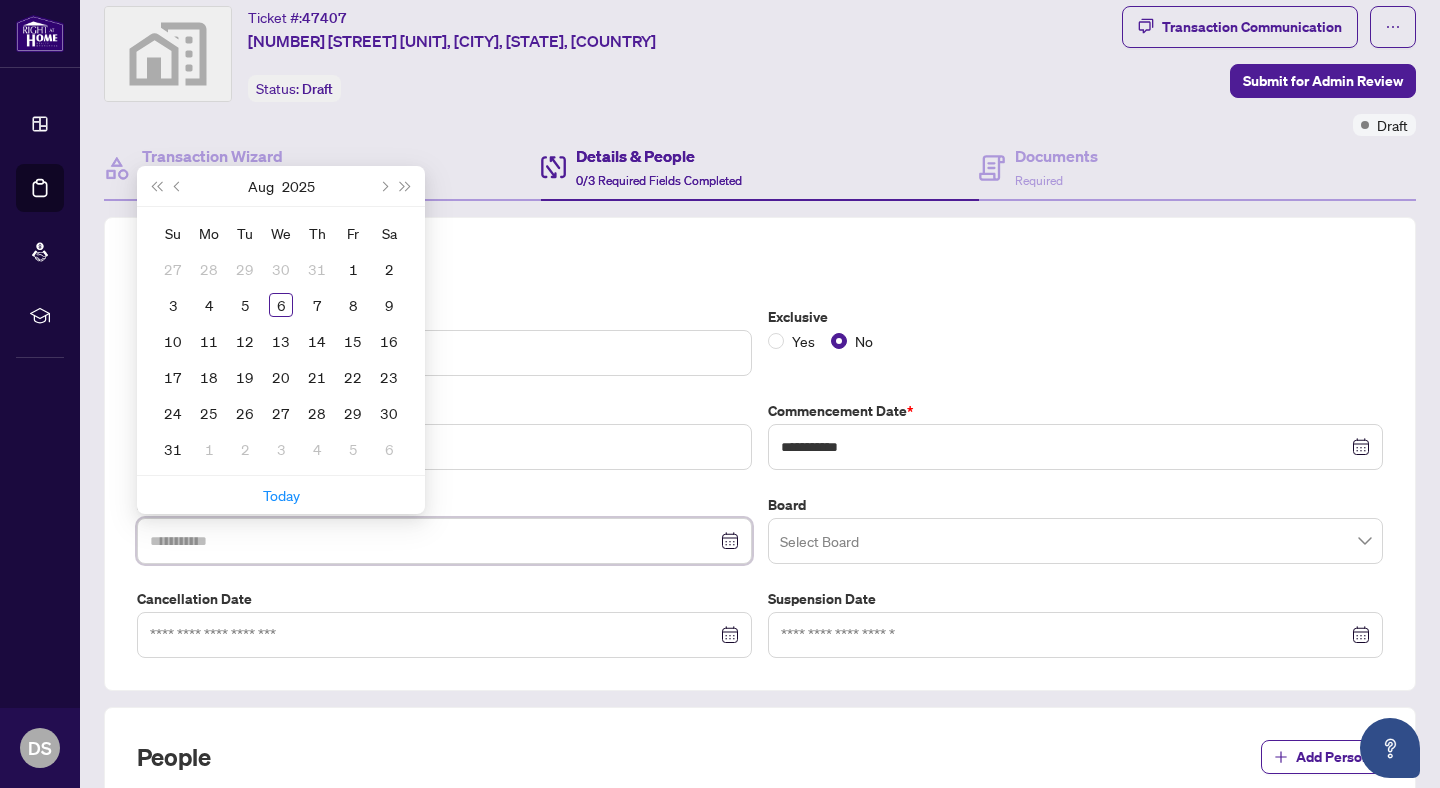 type on "**********" 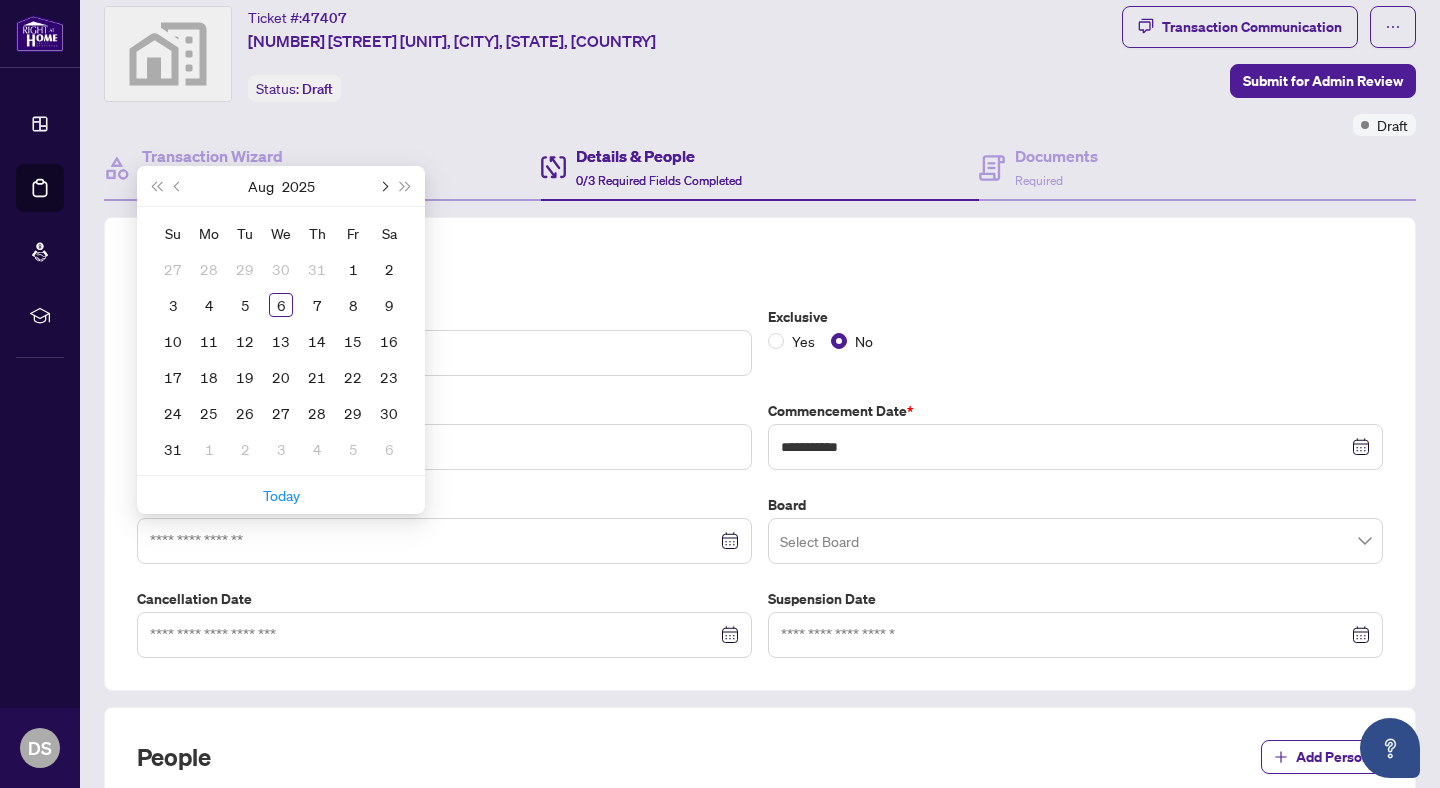 click at bounding box center [383, 186] 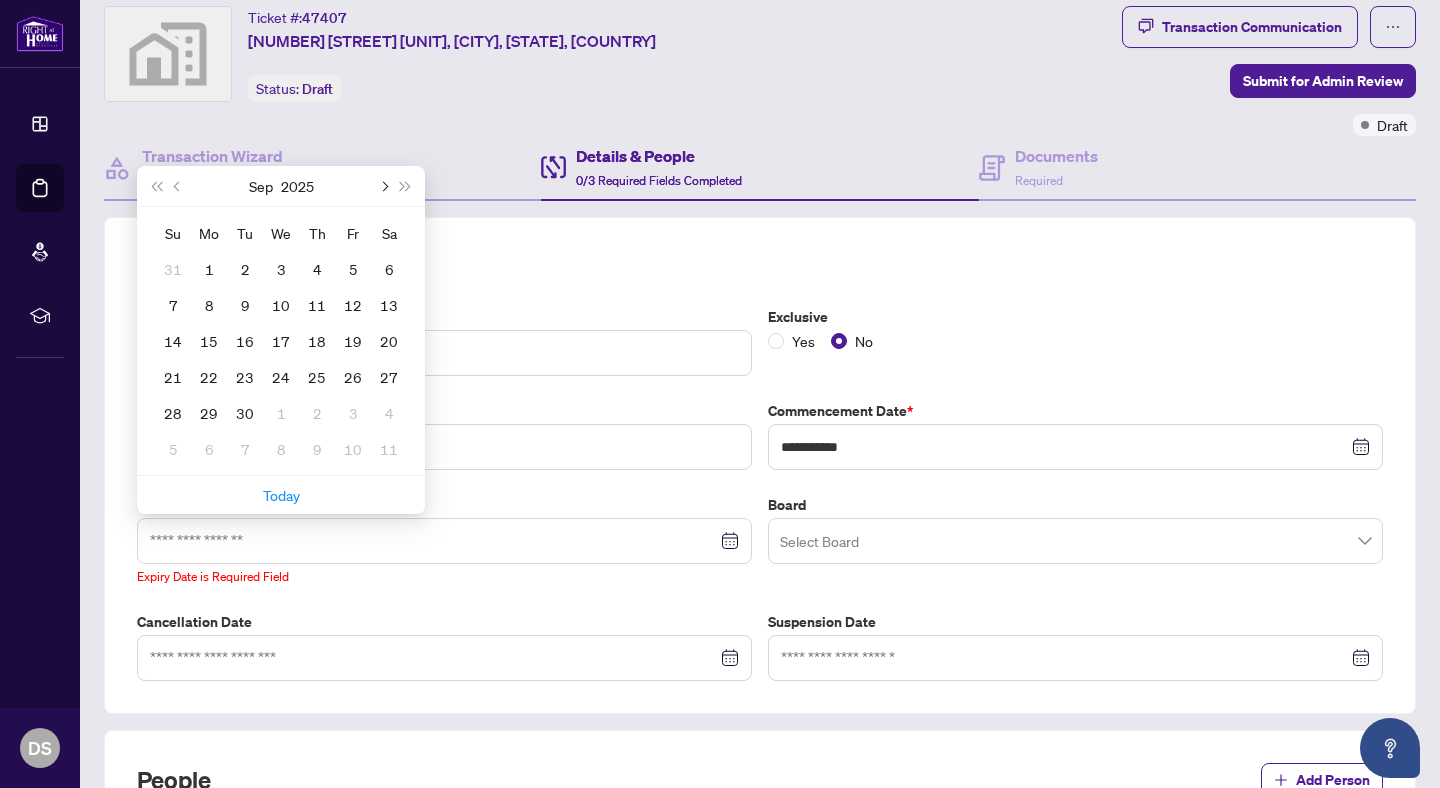 click at bounding box center (383, 186) 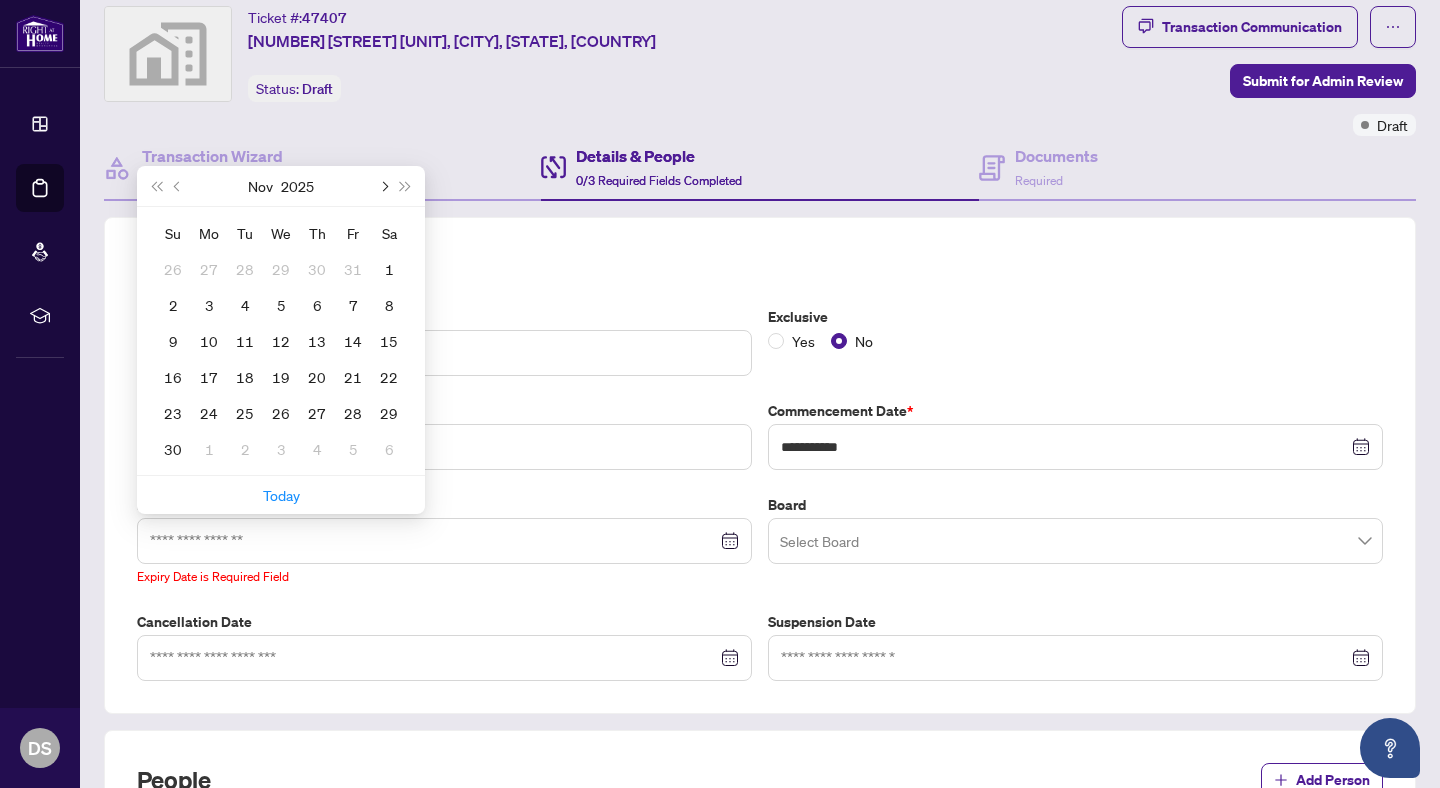 click at bounding box center (383, 186) 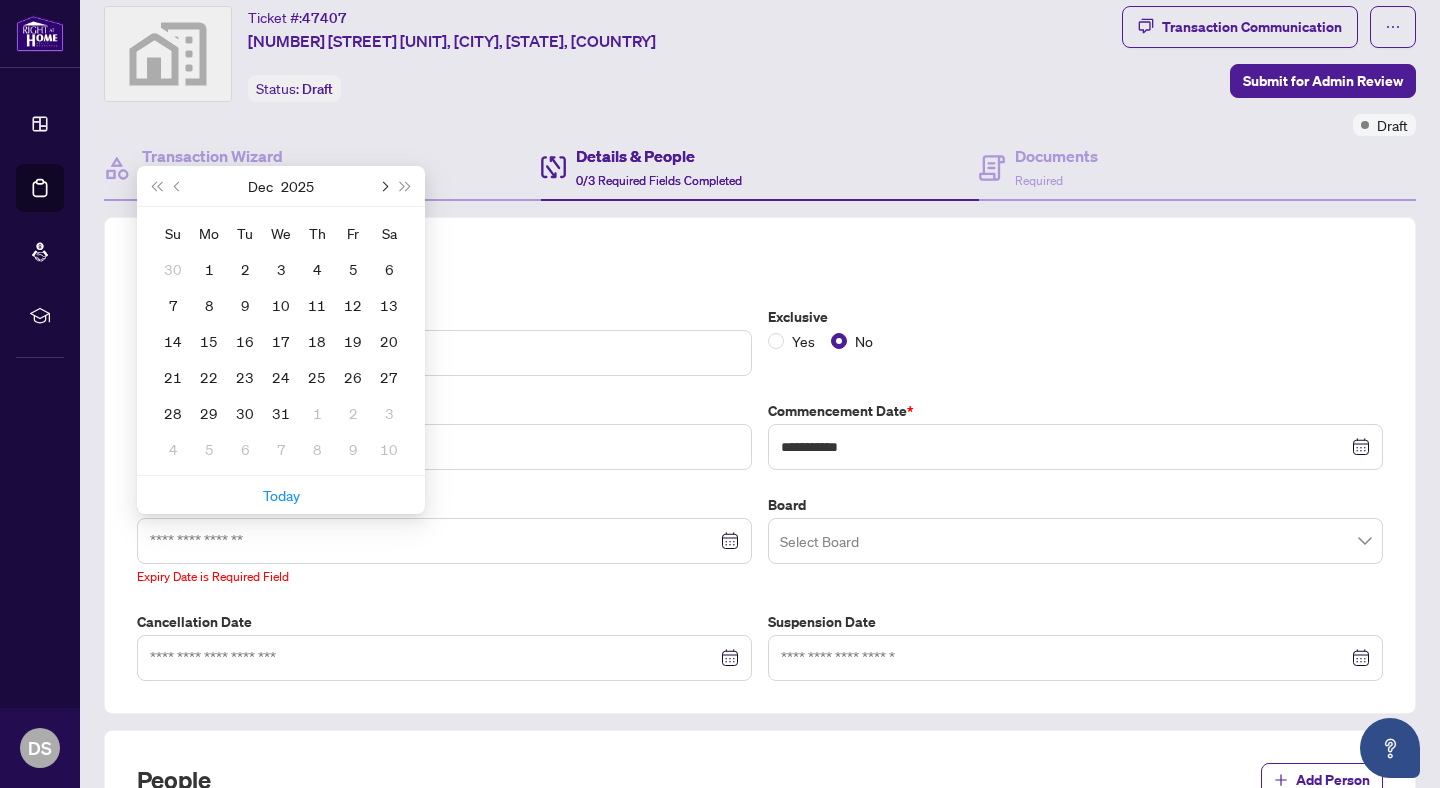 click at bounding box center [383, 186] 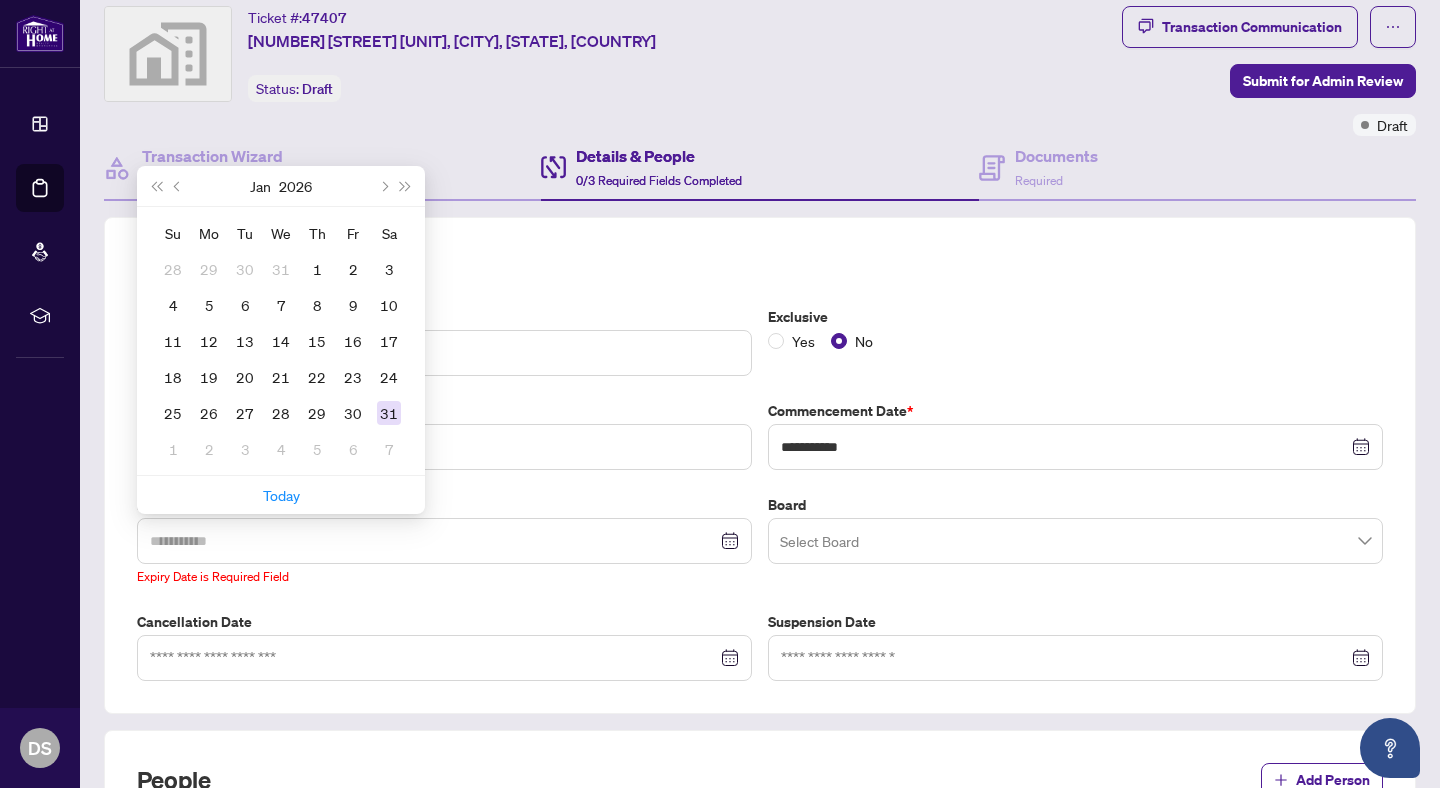 type on "**********" 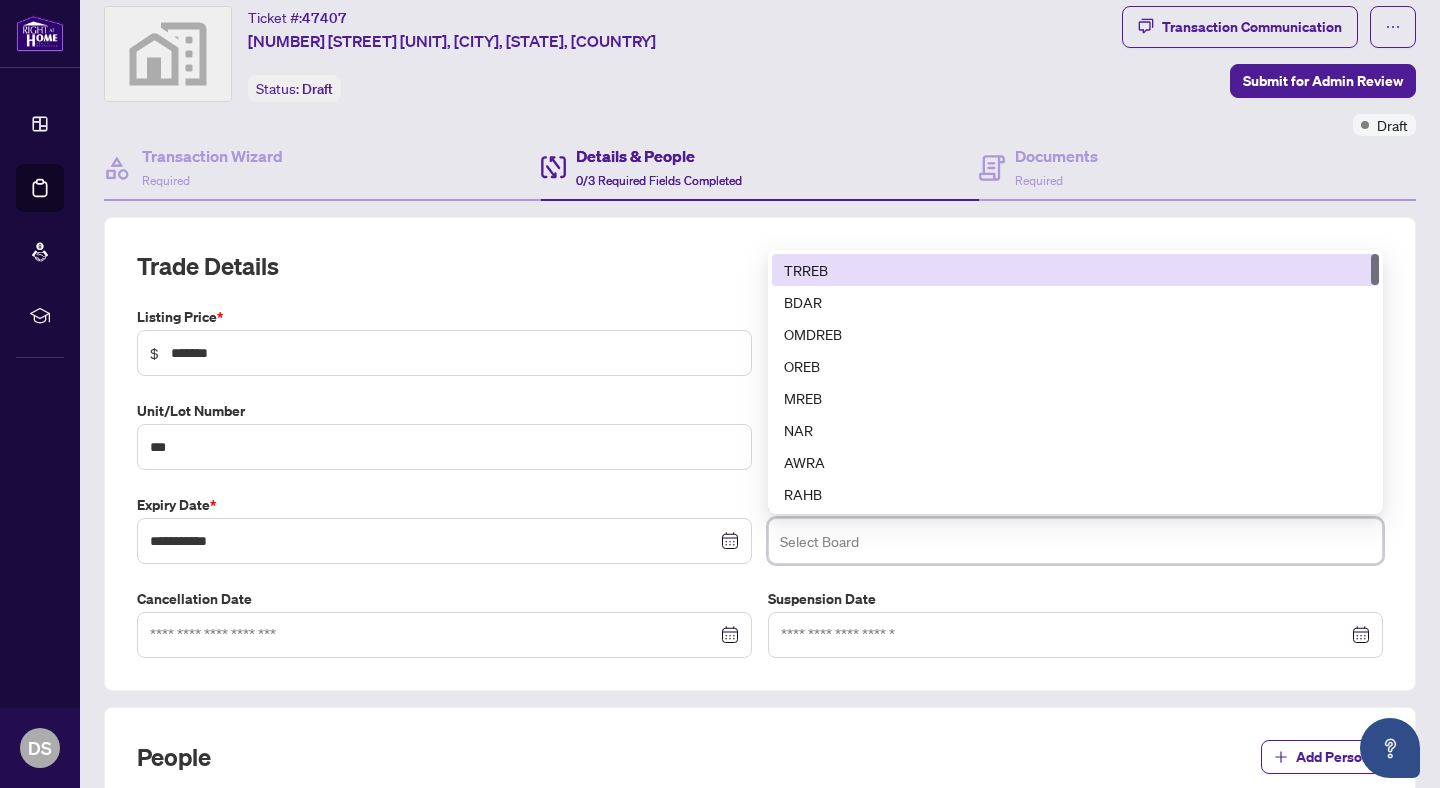 click at bounding box center (1075, 541) 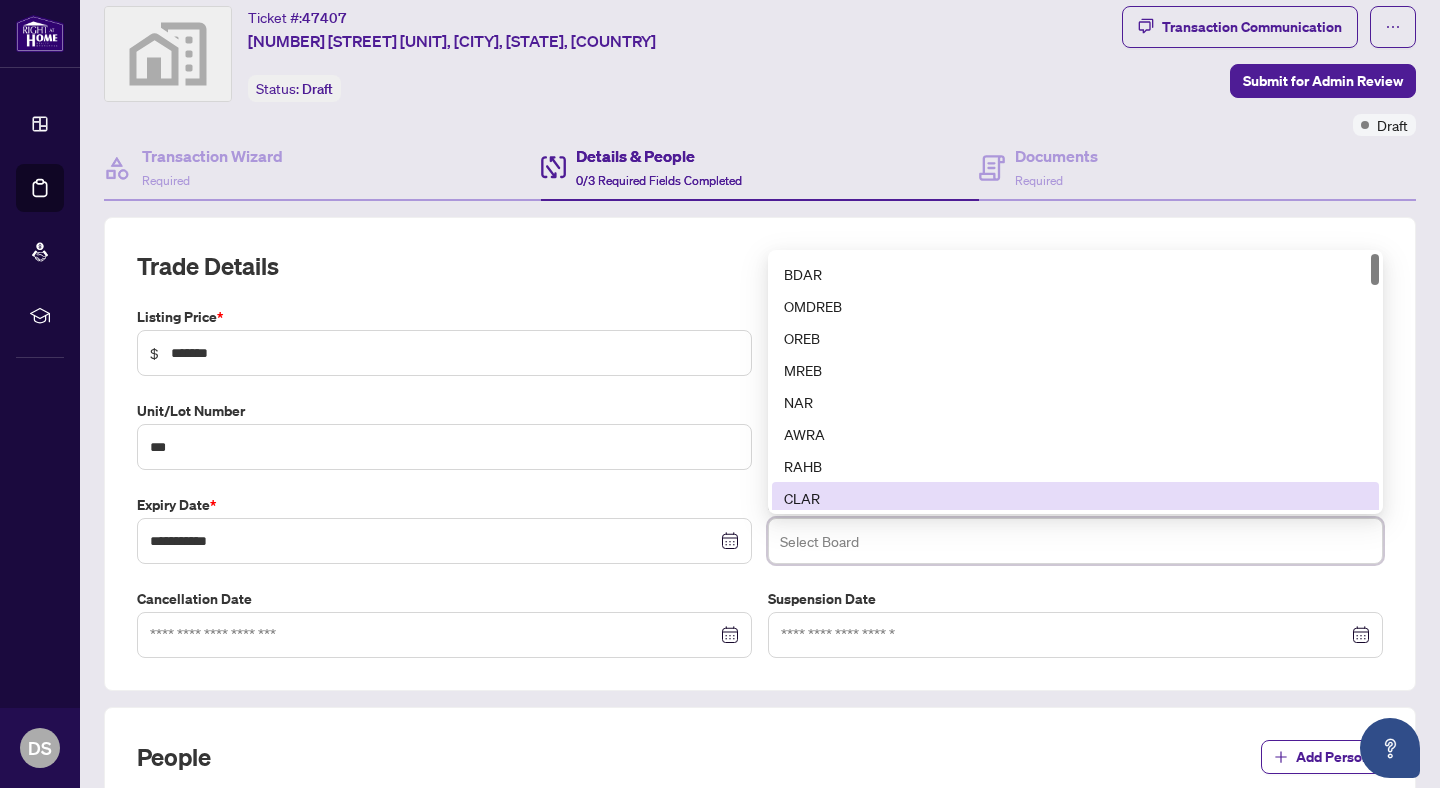scroll, scrollTop: 0, scrollLeft: 0, axis: both 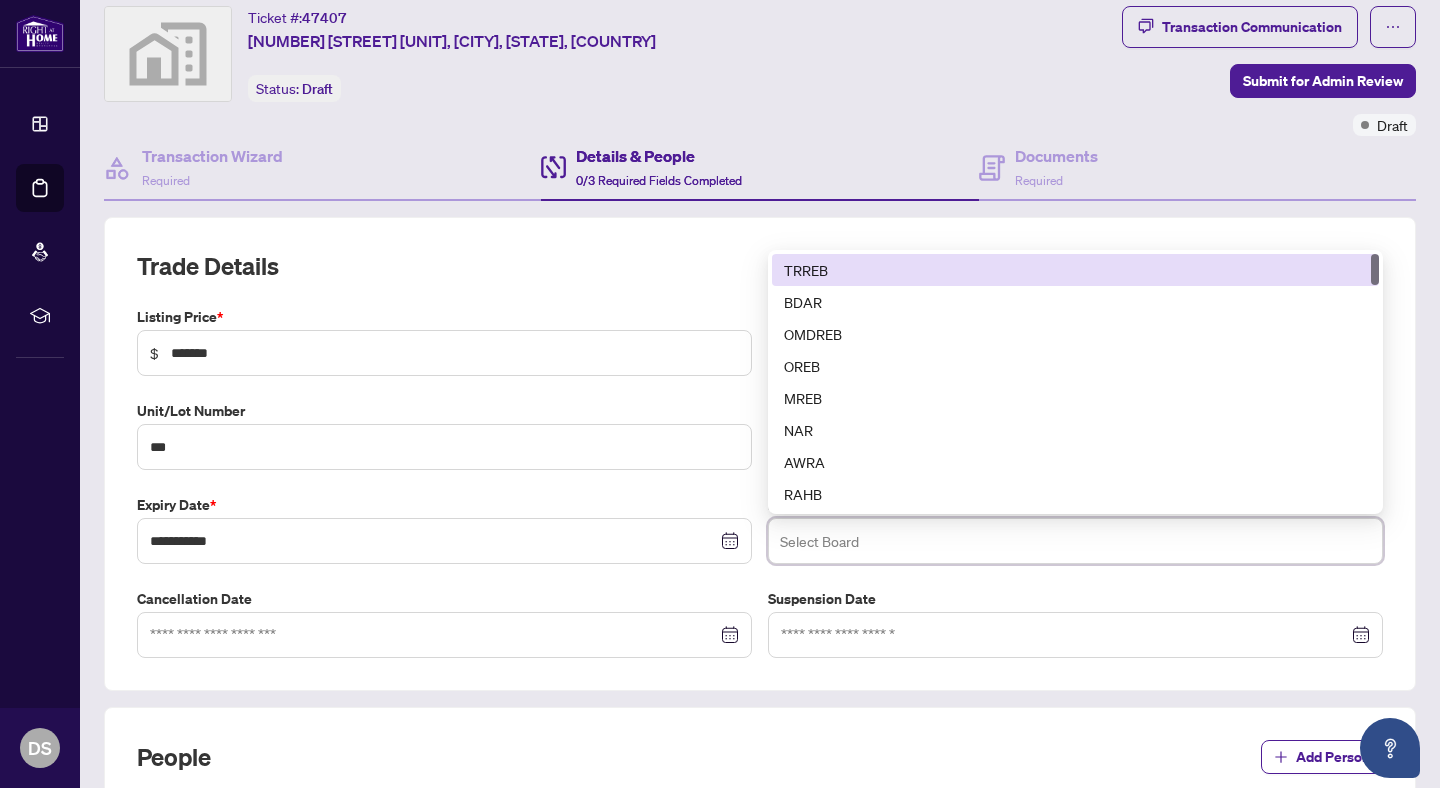 click on "TRREB" at bounding box center (1075, 270) 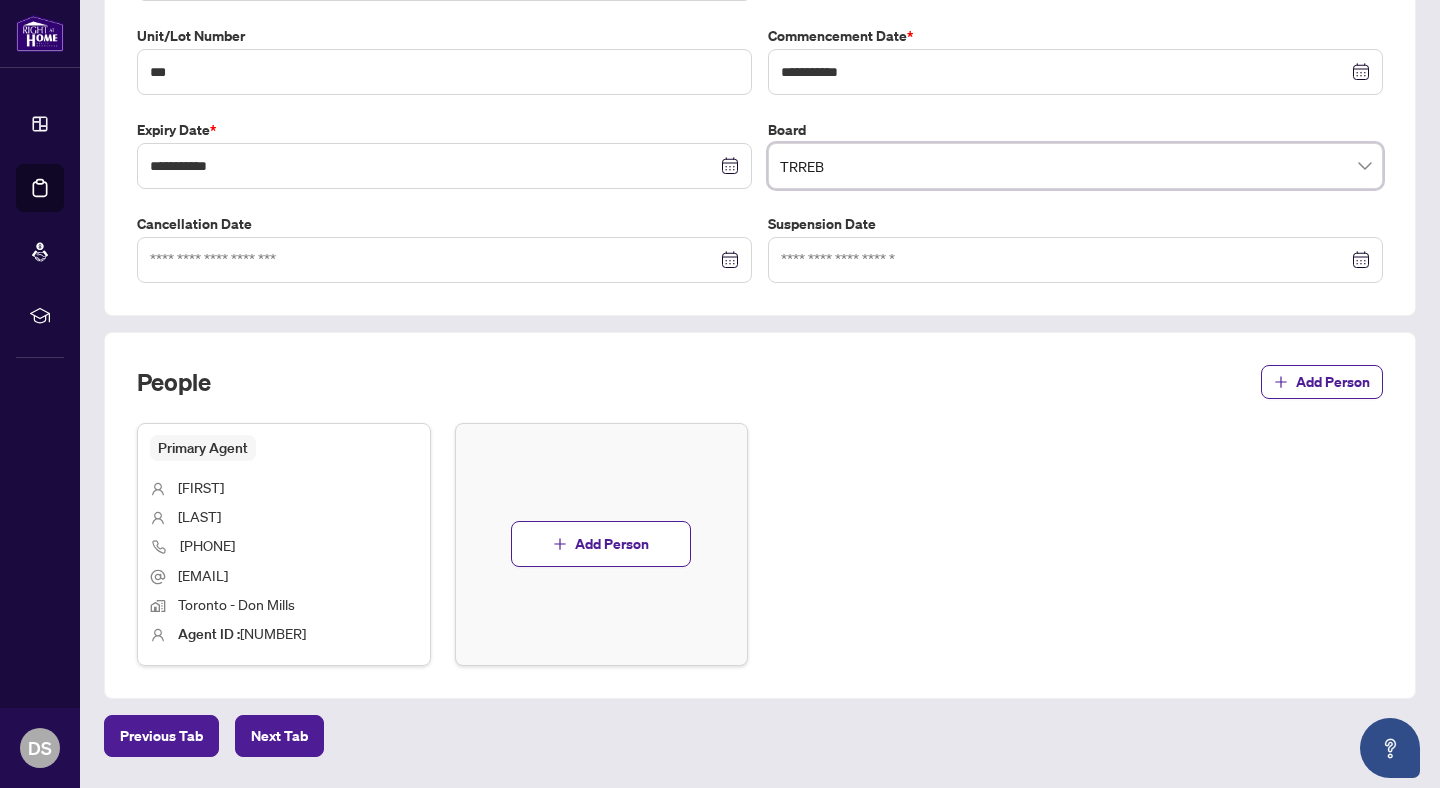 scroll, scrollTop: 434, scrollLeft: 0, axis: vertical 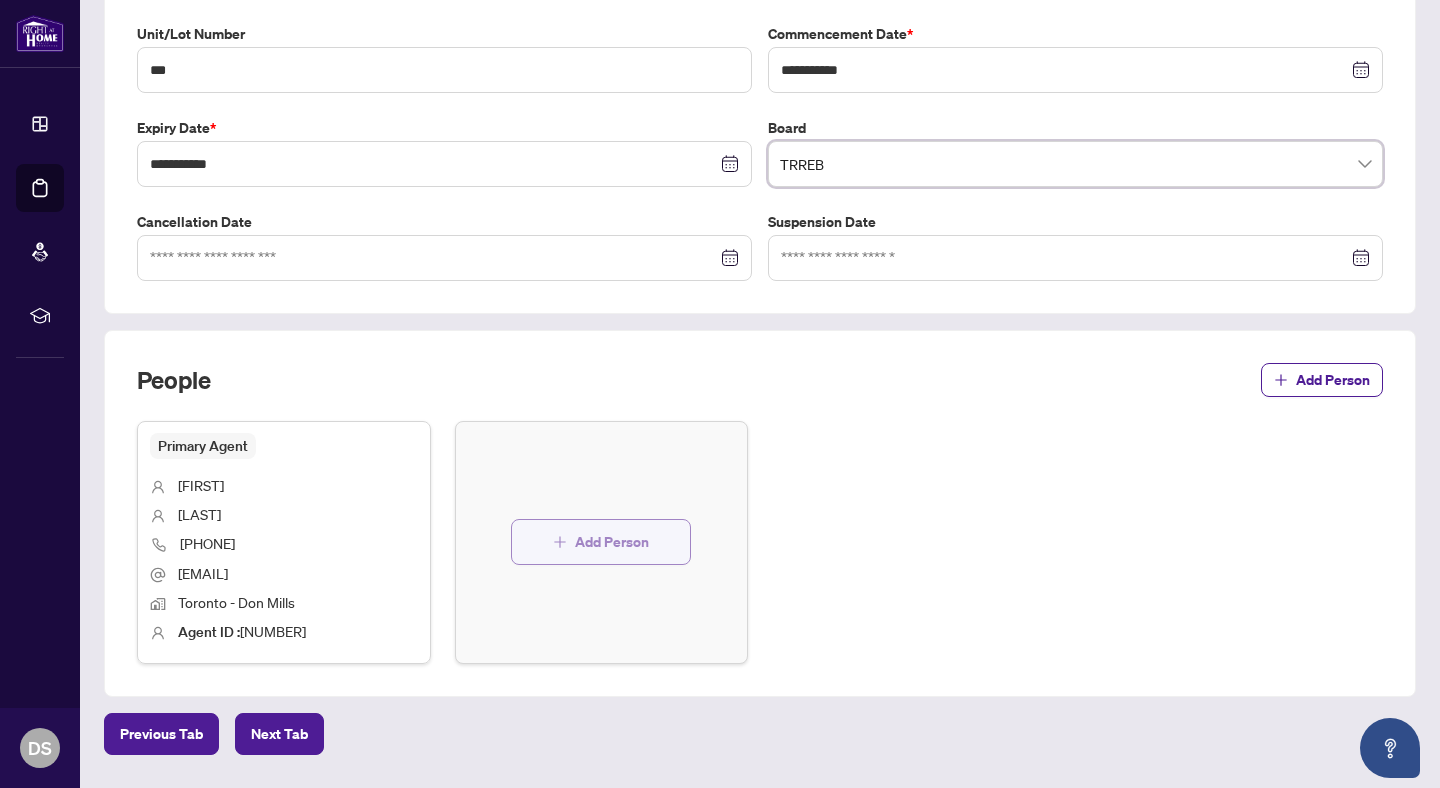 click on "Add Person" at bounding box center [612, 542] 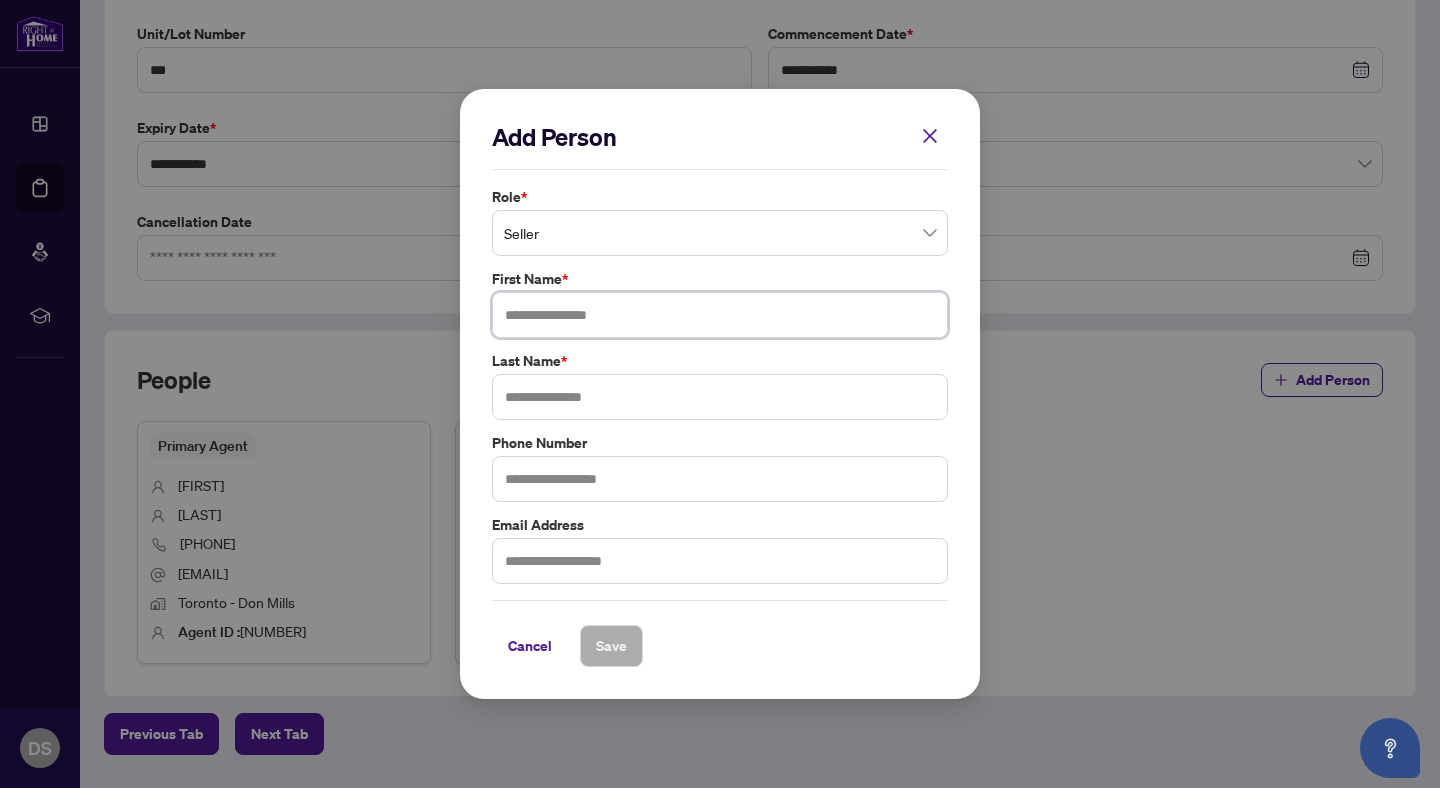 click at bounding box center (720, 315) 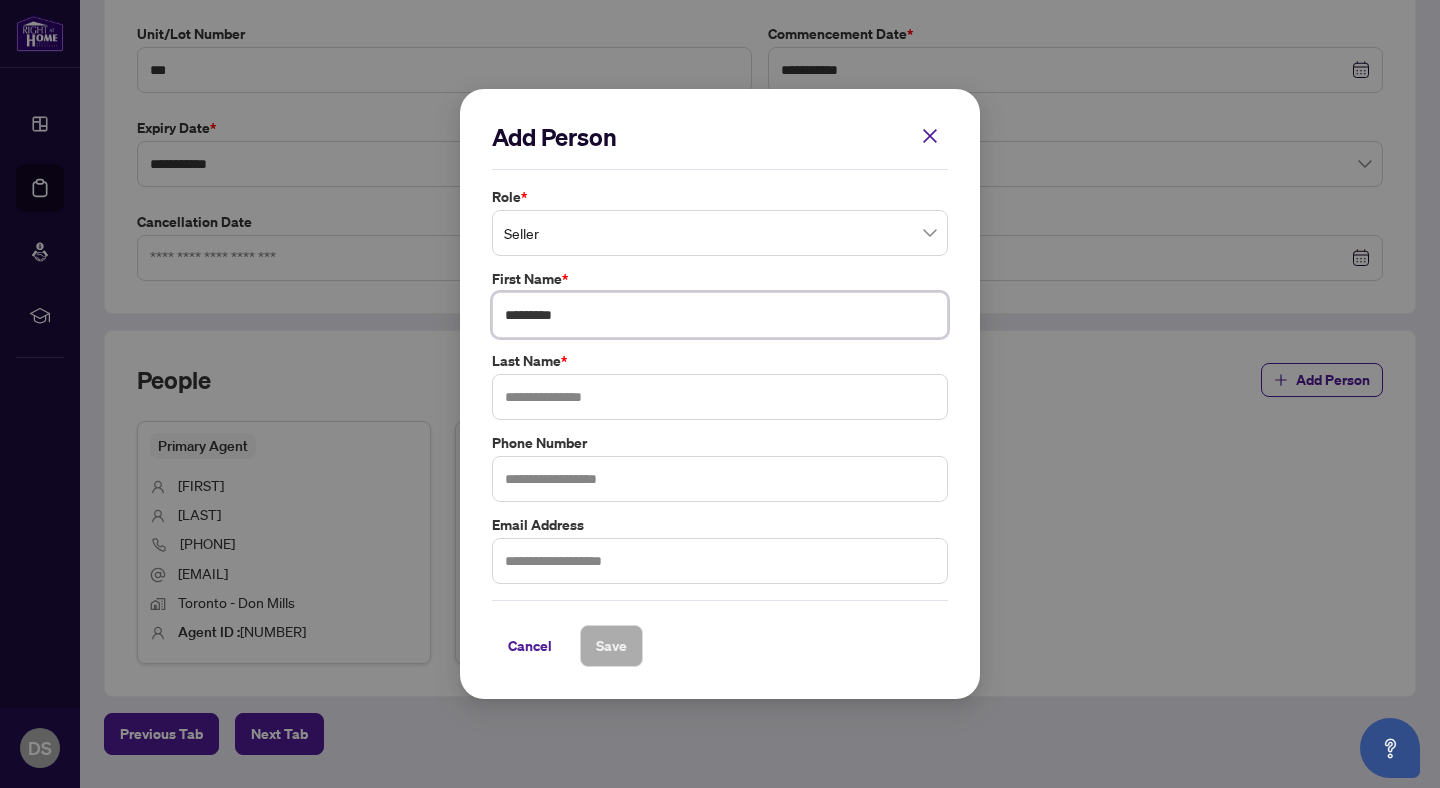 type on "********" 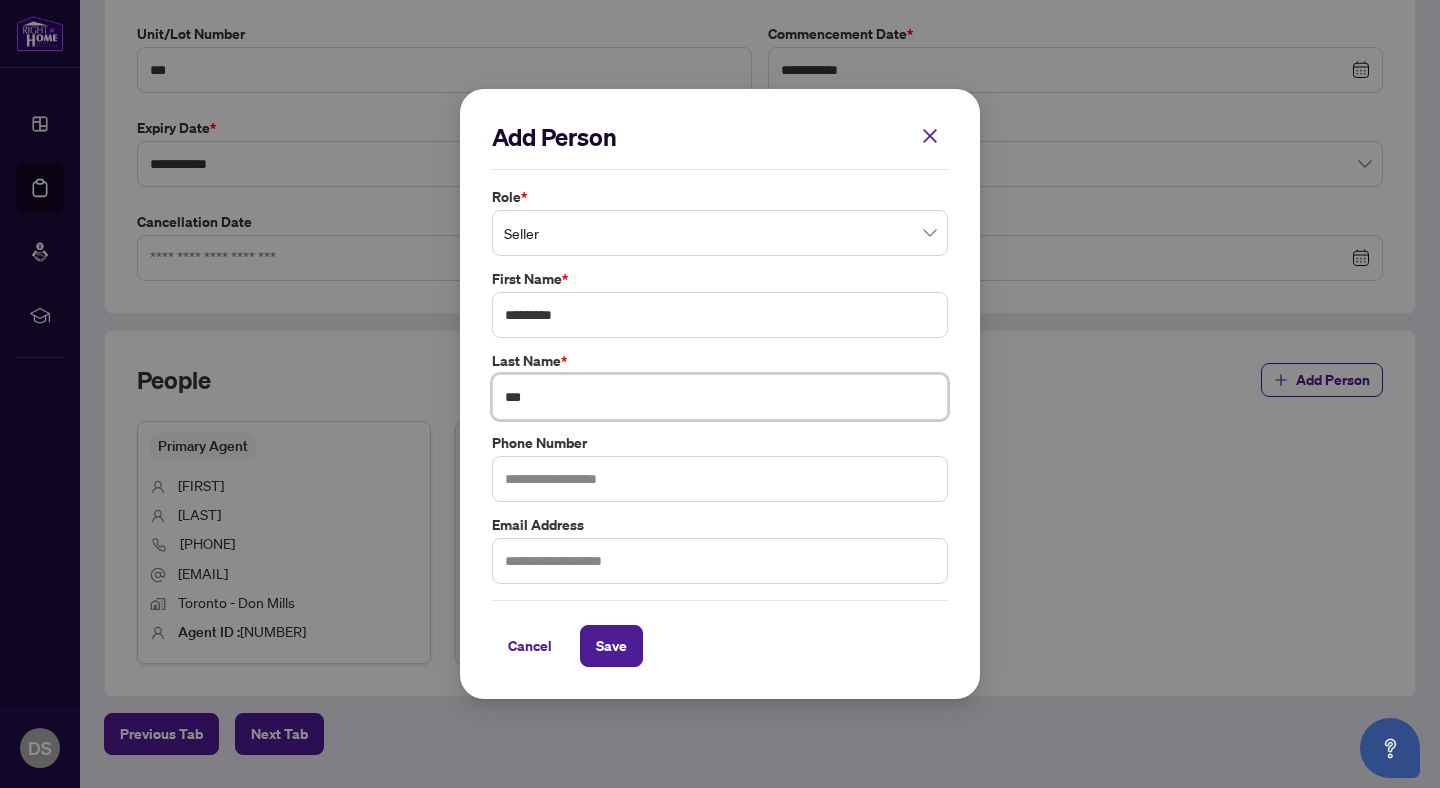 type on "***" 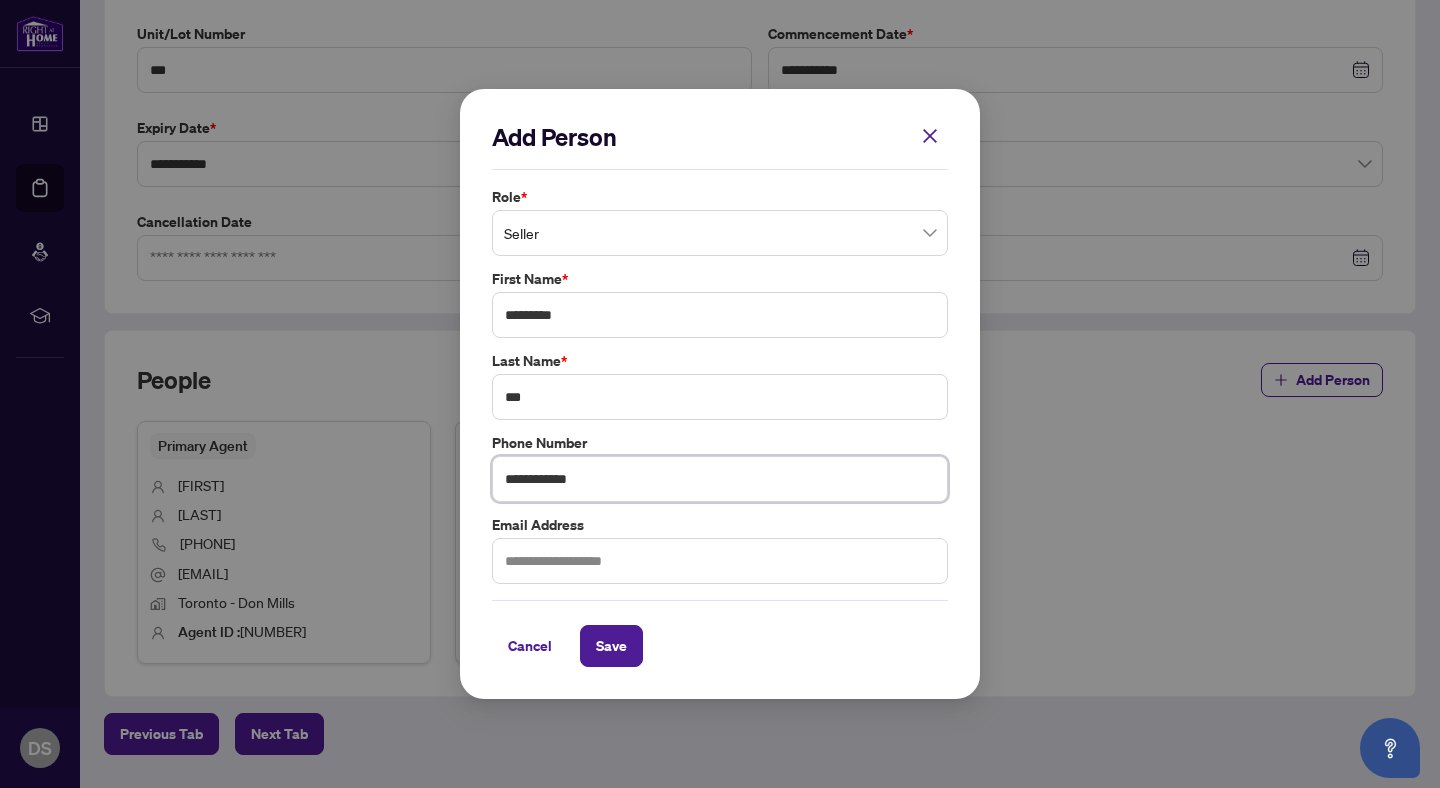 type on "**********" 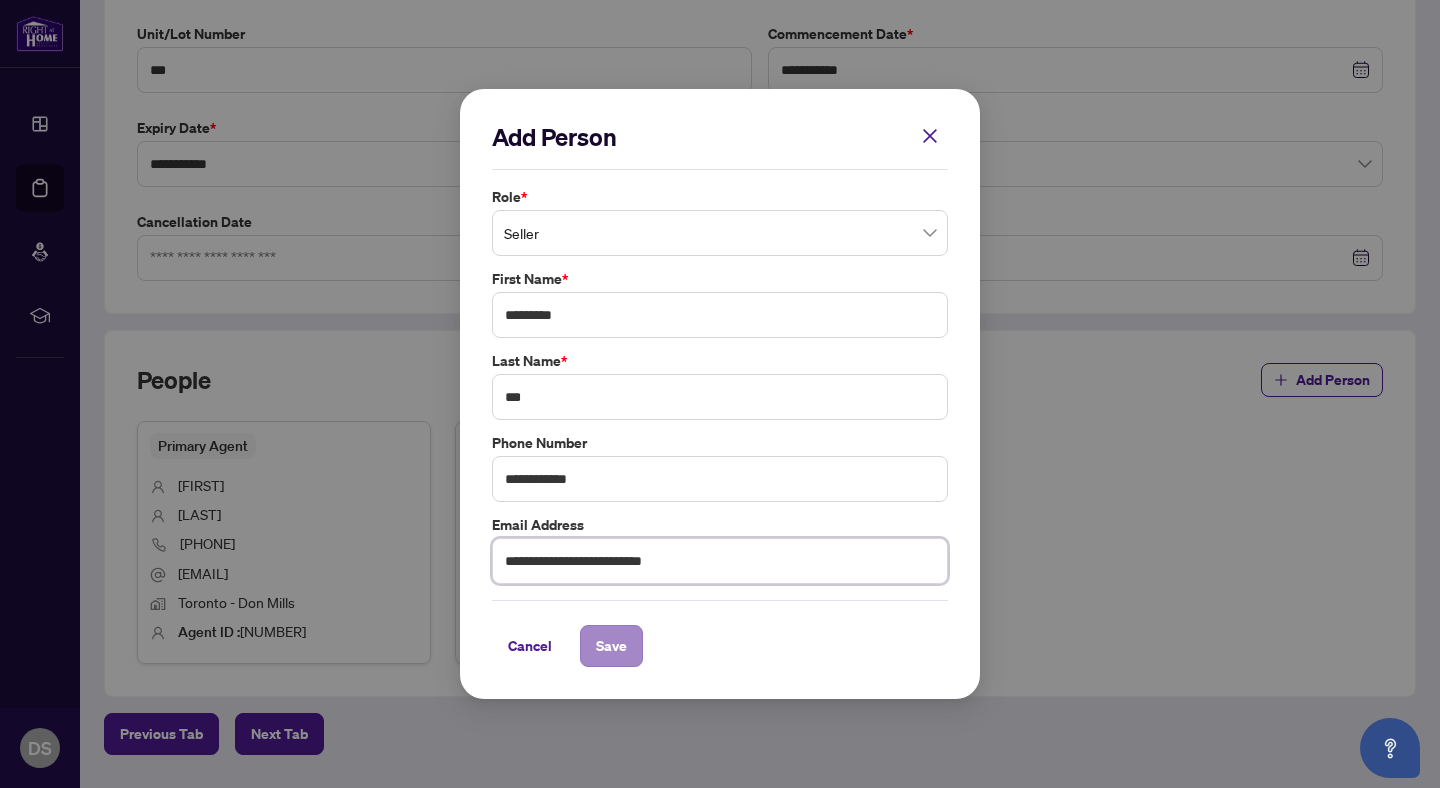 type on "**********" 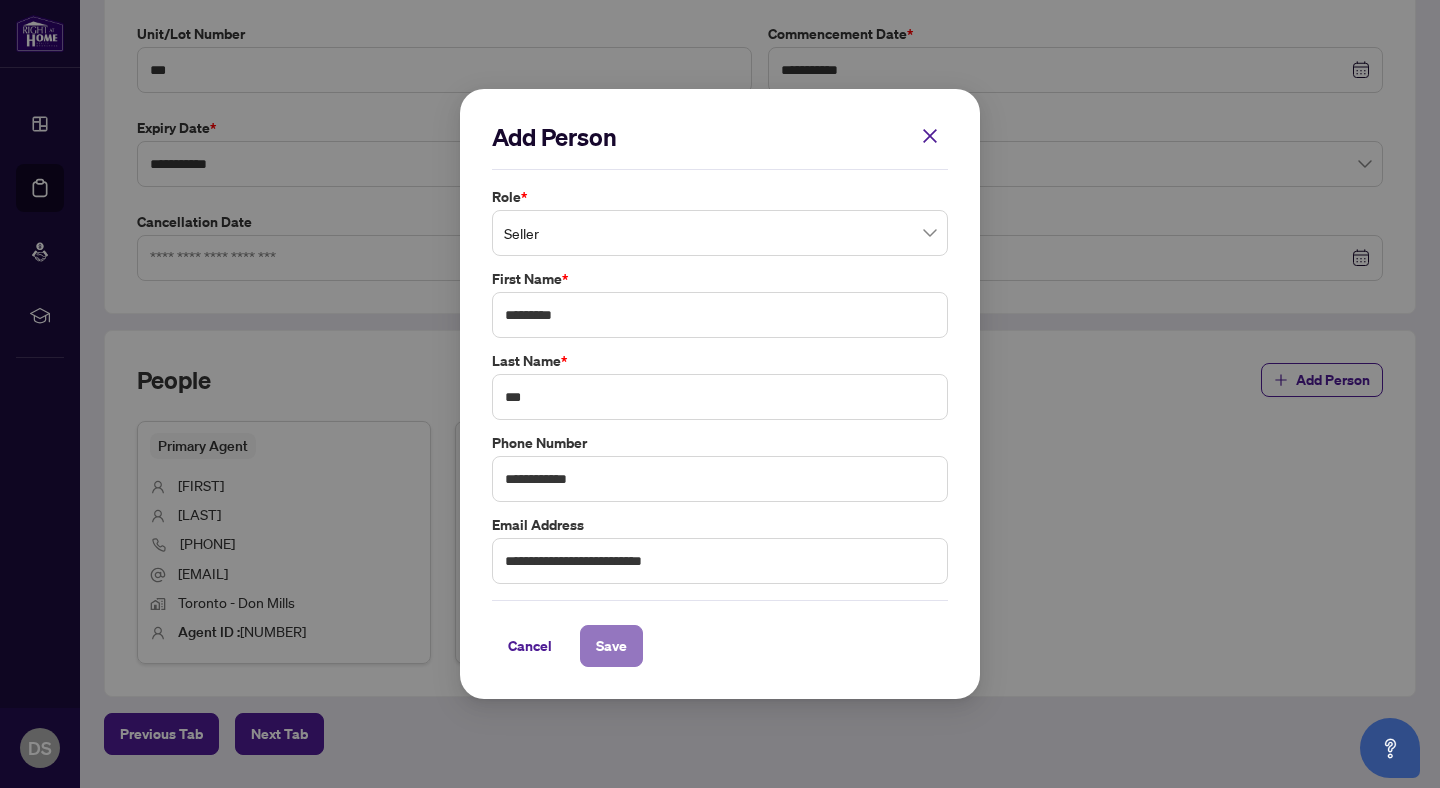 click on "Save" at bounding box center (611, 646) 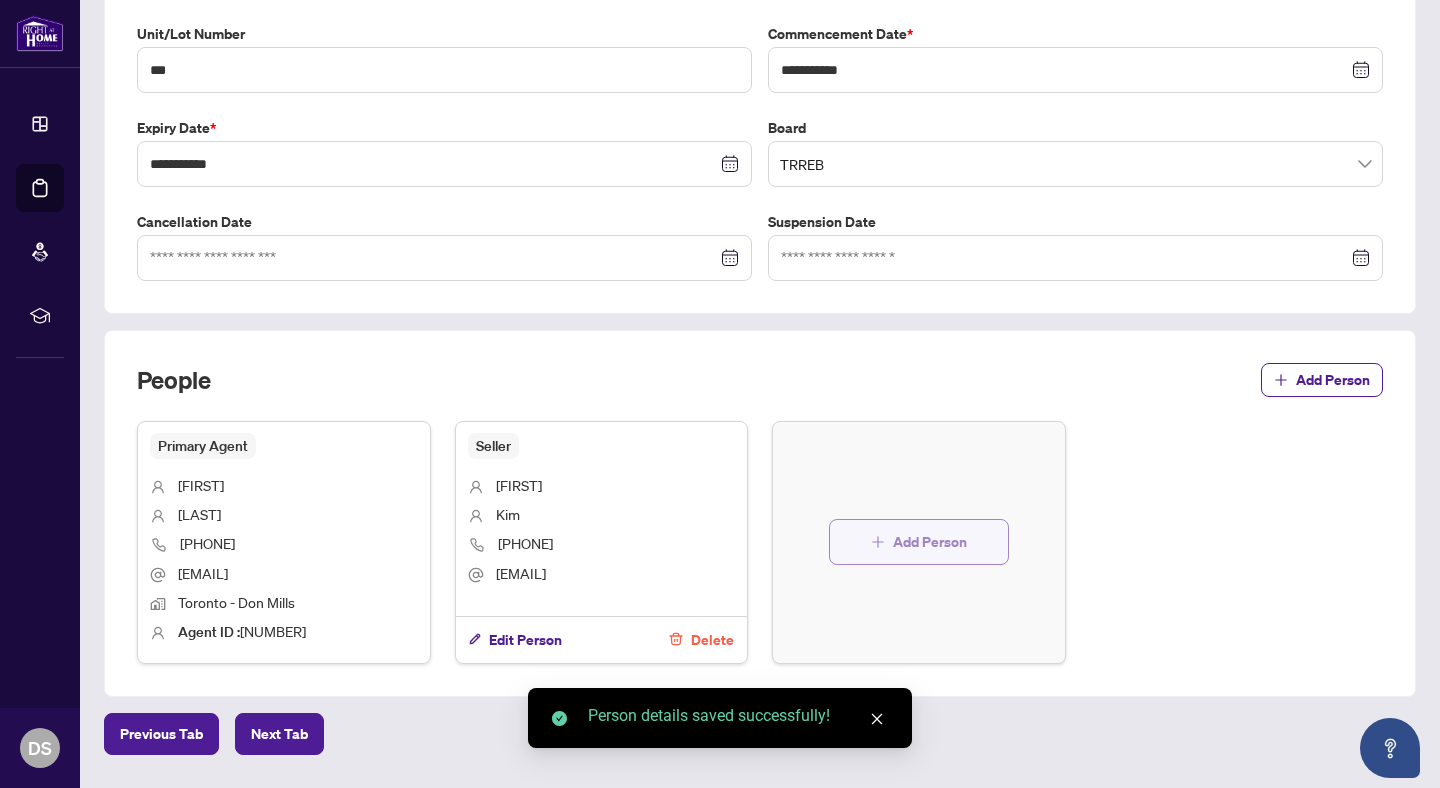 click on "Add Person" at bounding box center (930, 542) 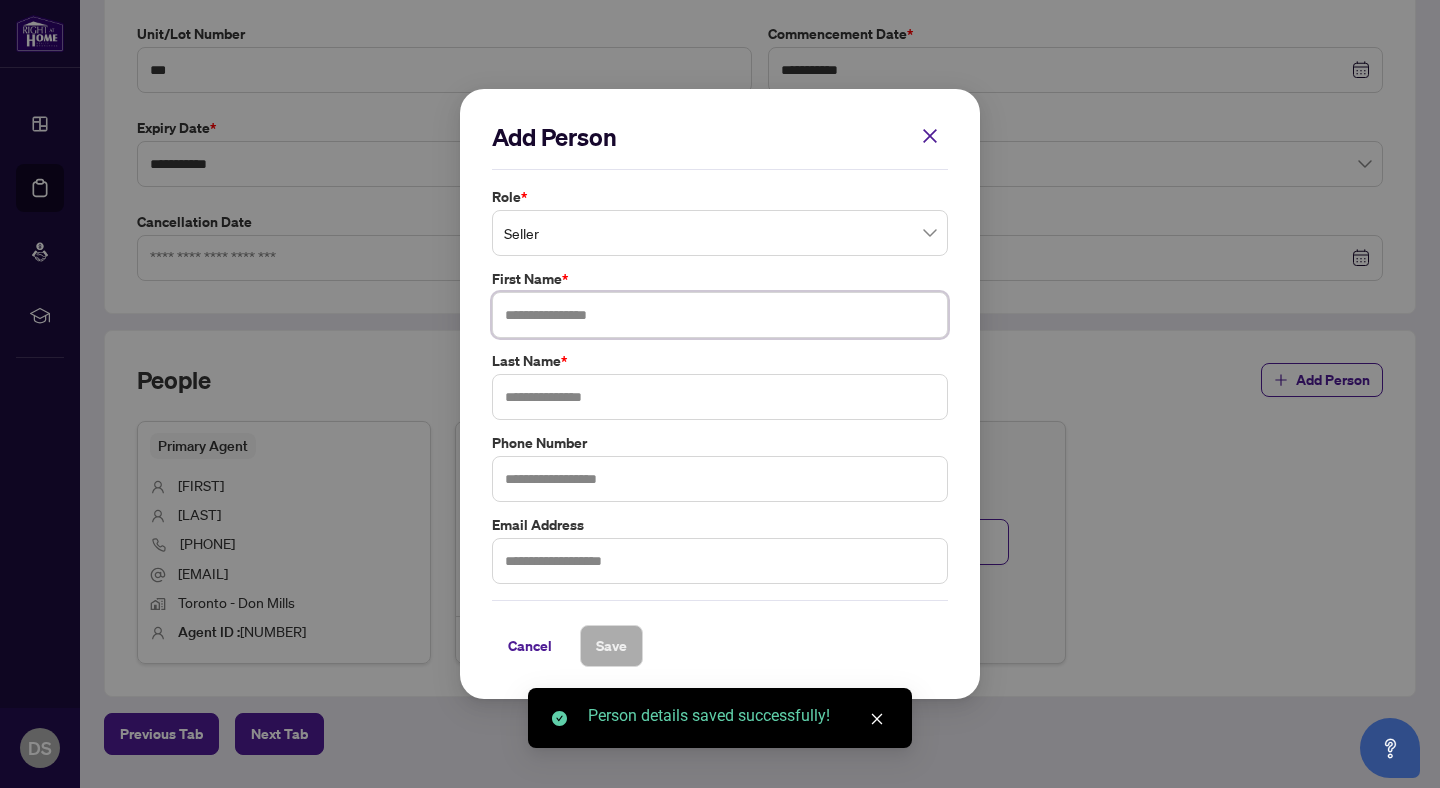 click at bounding box center (720, 315) 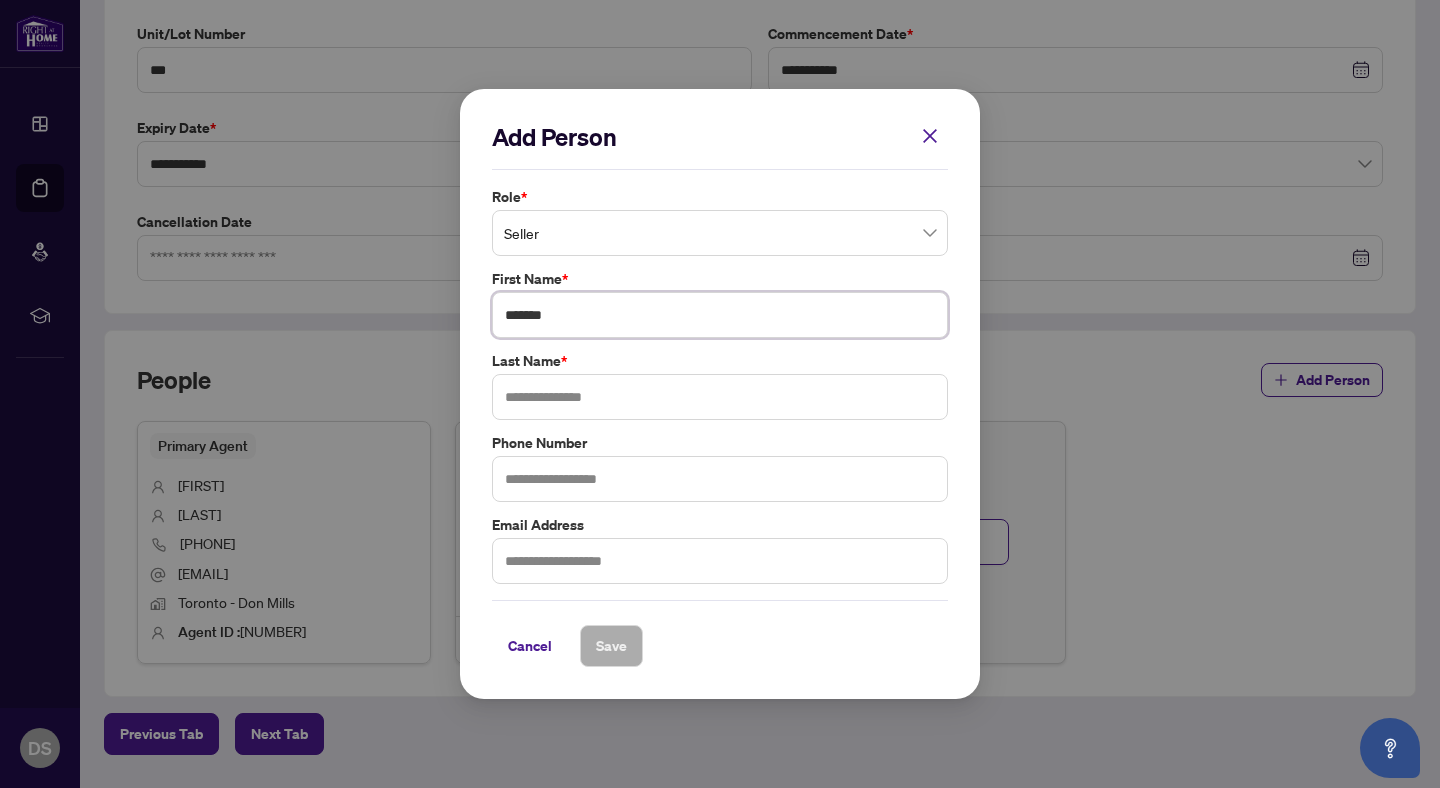 type on "*******" 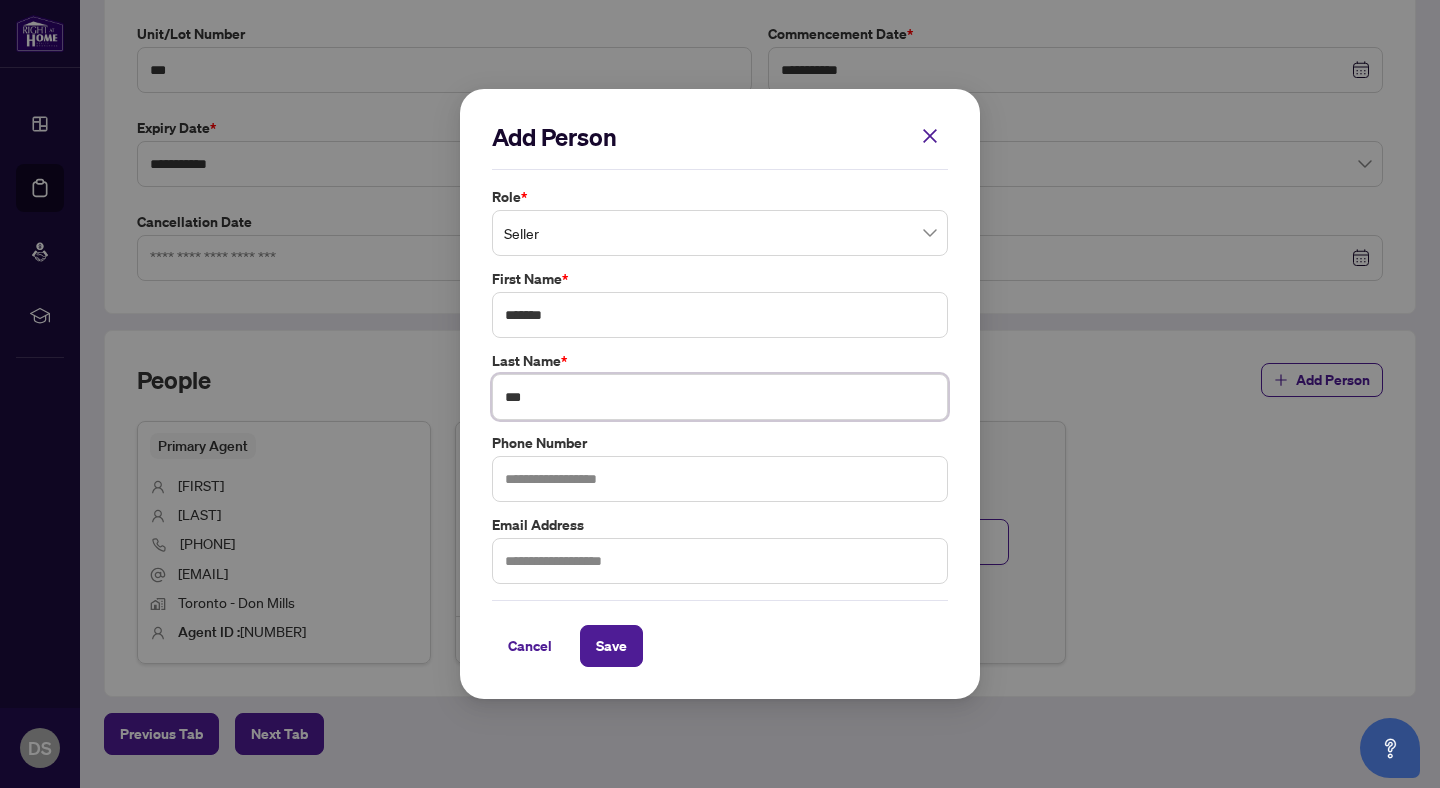 type on "***" 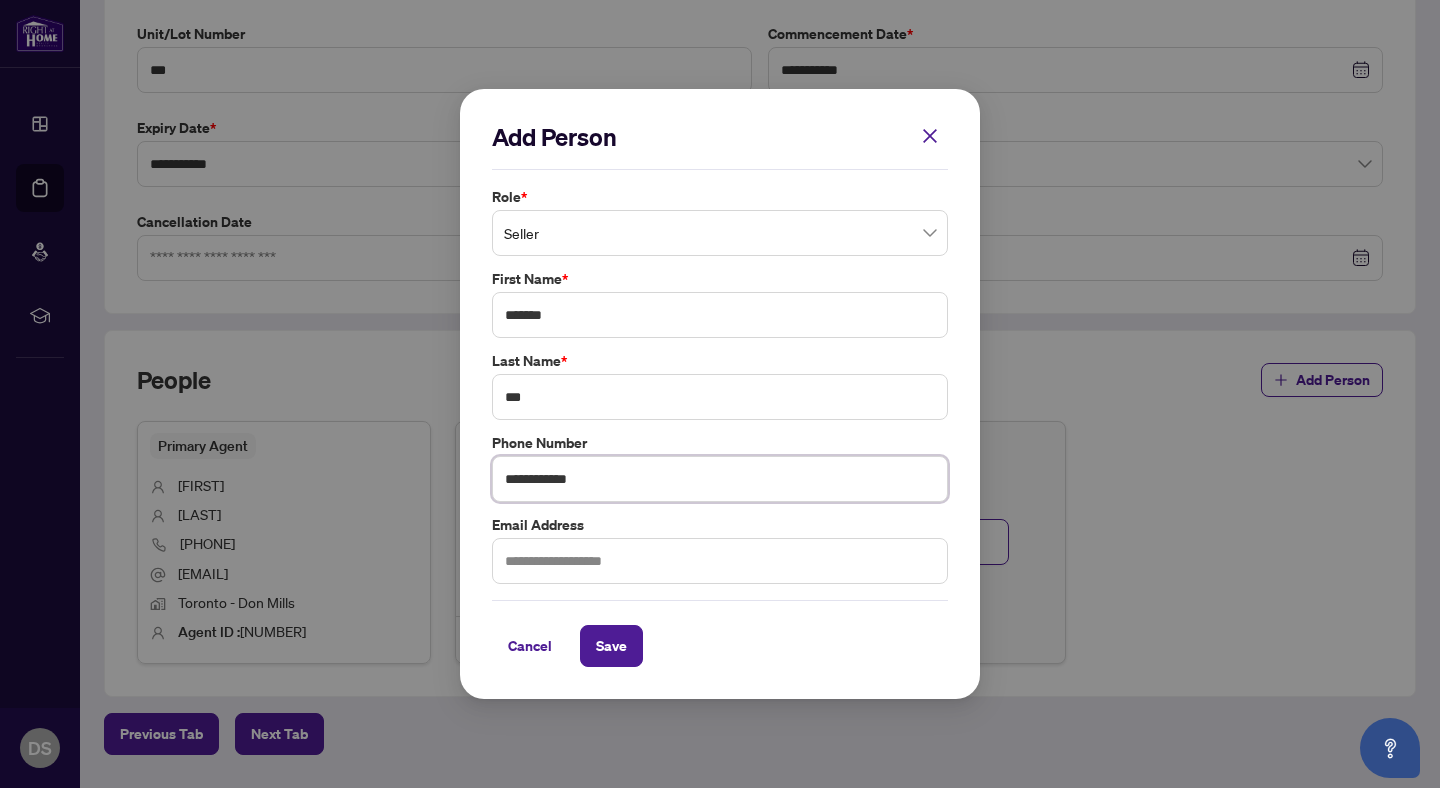 type on "**********" 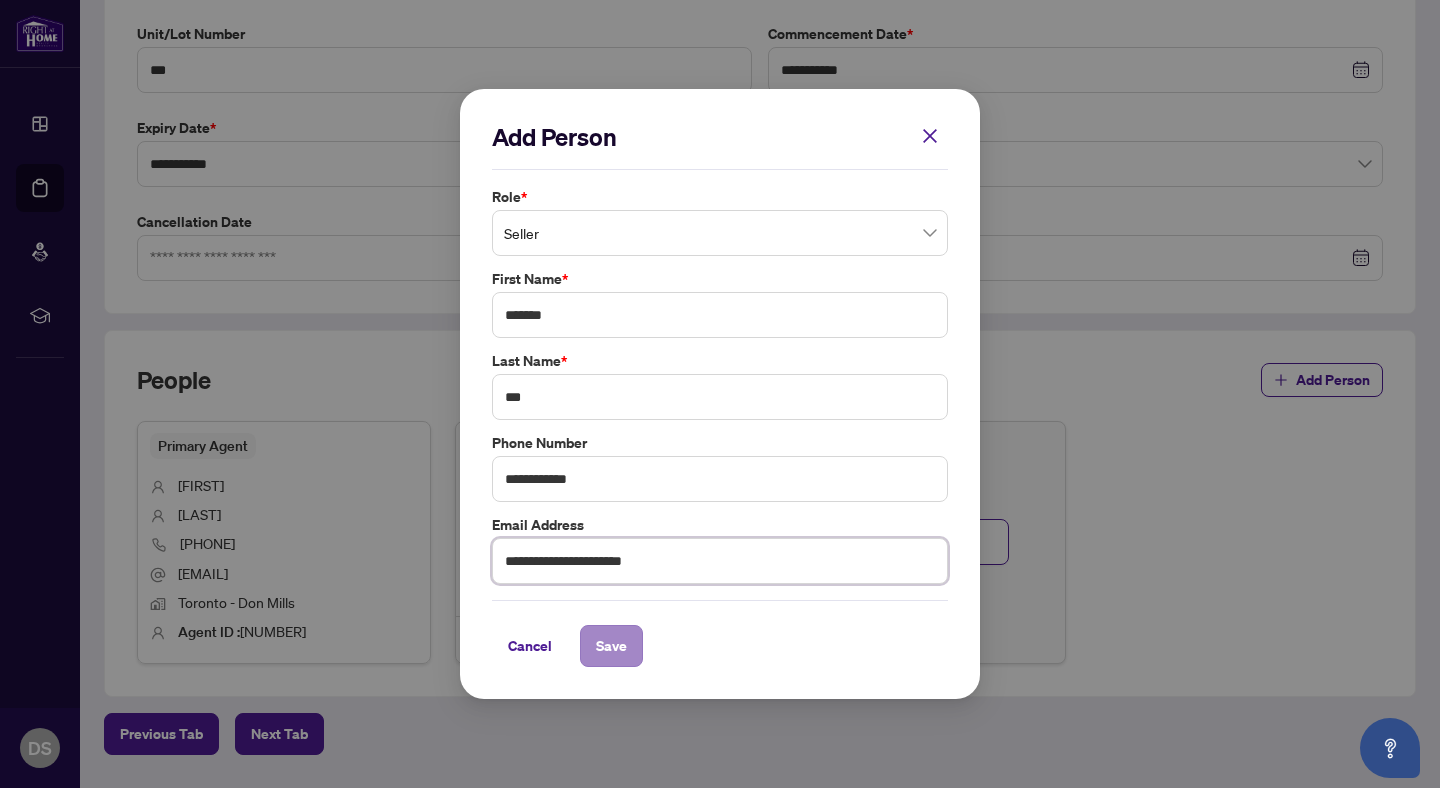 type on "**********" 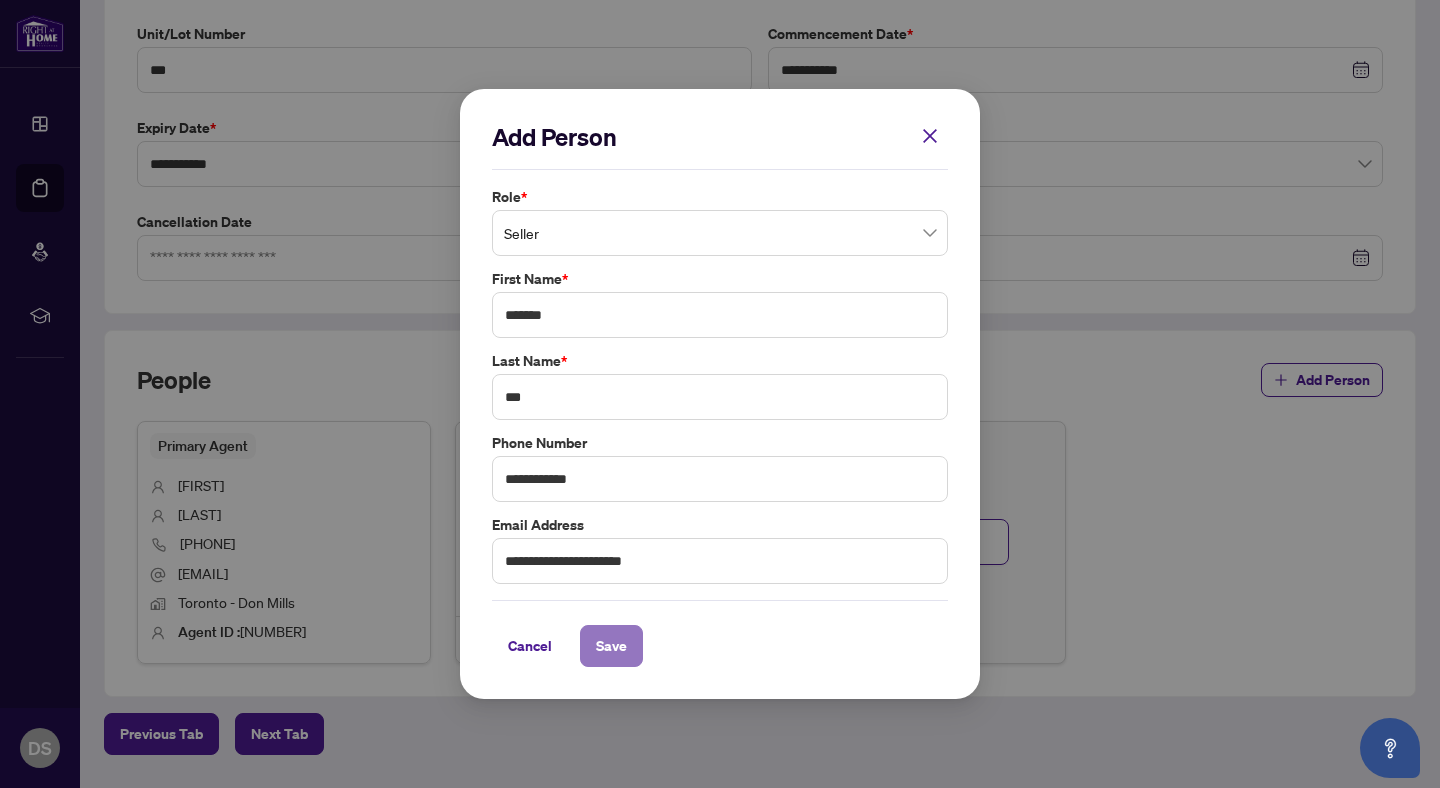 click on "Save" at bounding box center [611, 646] 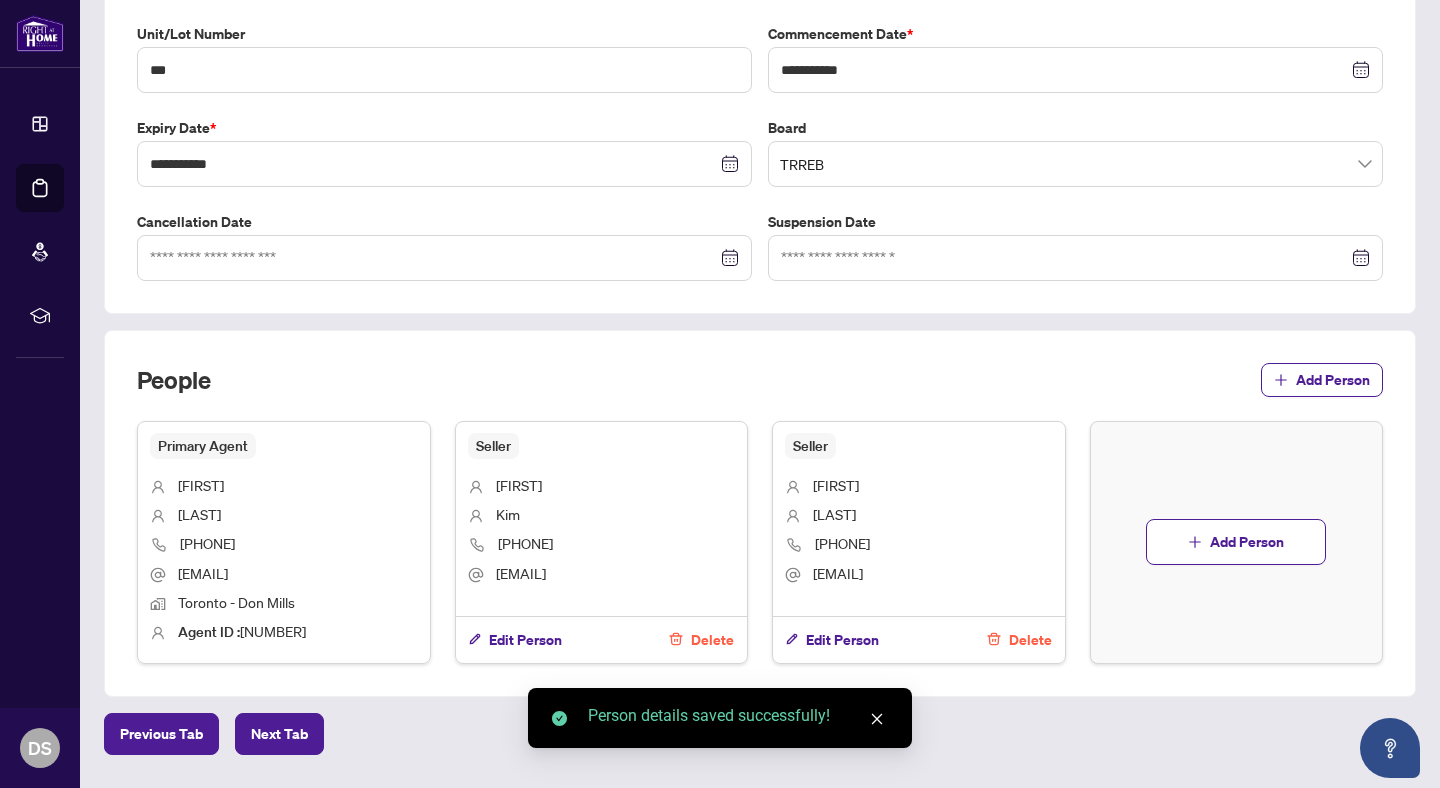 click on "Next Tab" at bounding box center (279, 734) 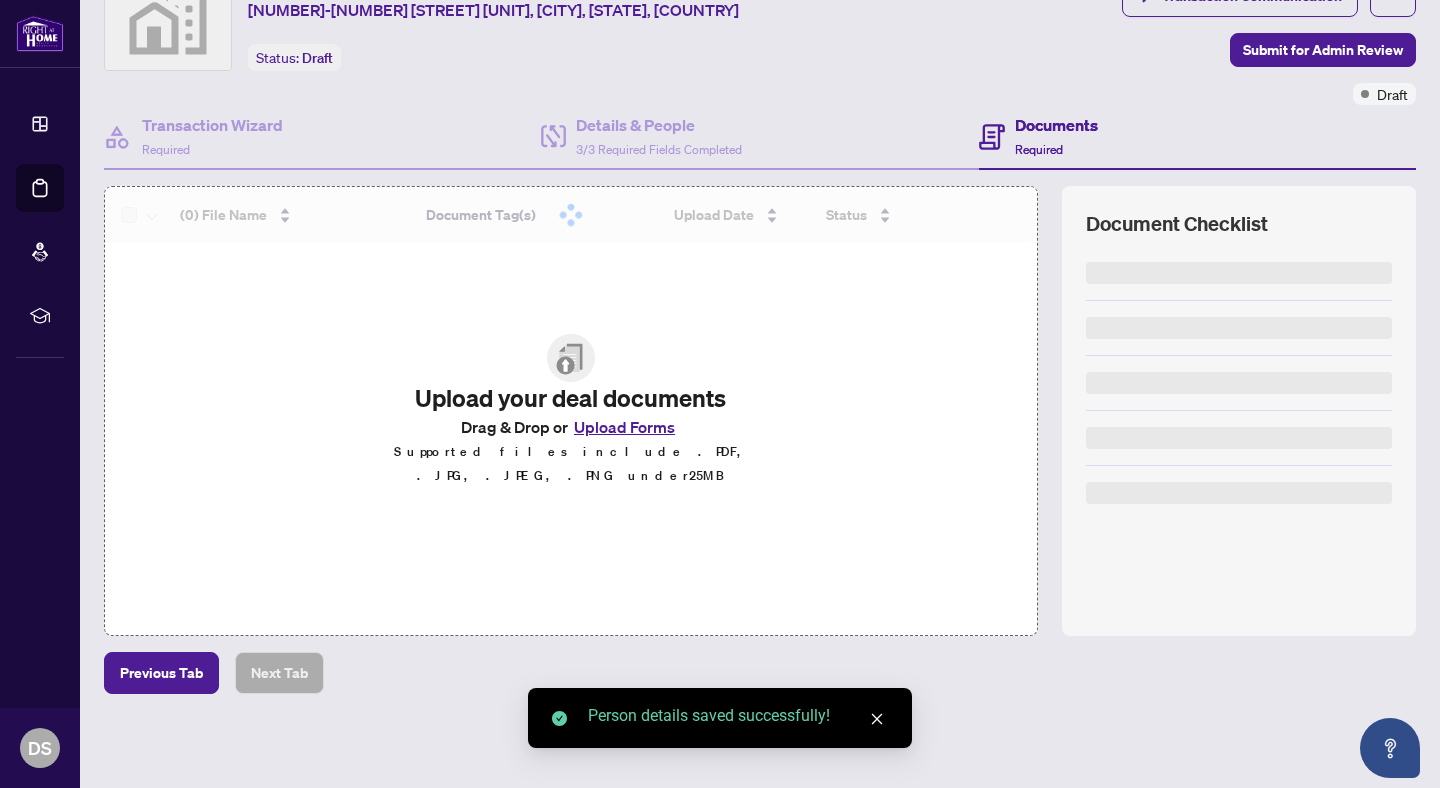 scroll, scrollTop: 0, scrollLeft: 0, axis: both 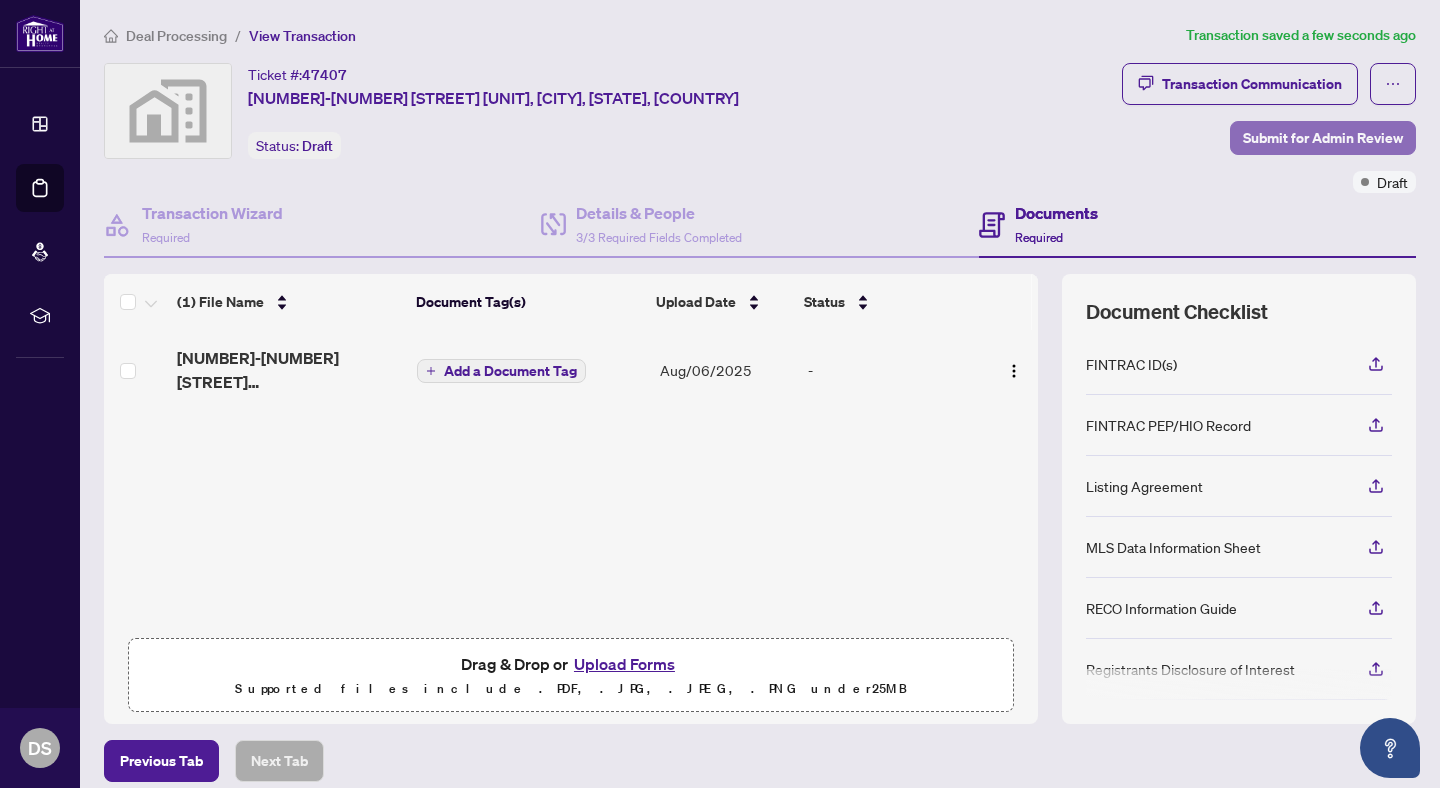 click on "Submit for Admin Review" at bounding box center (1323, 138) 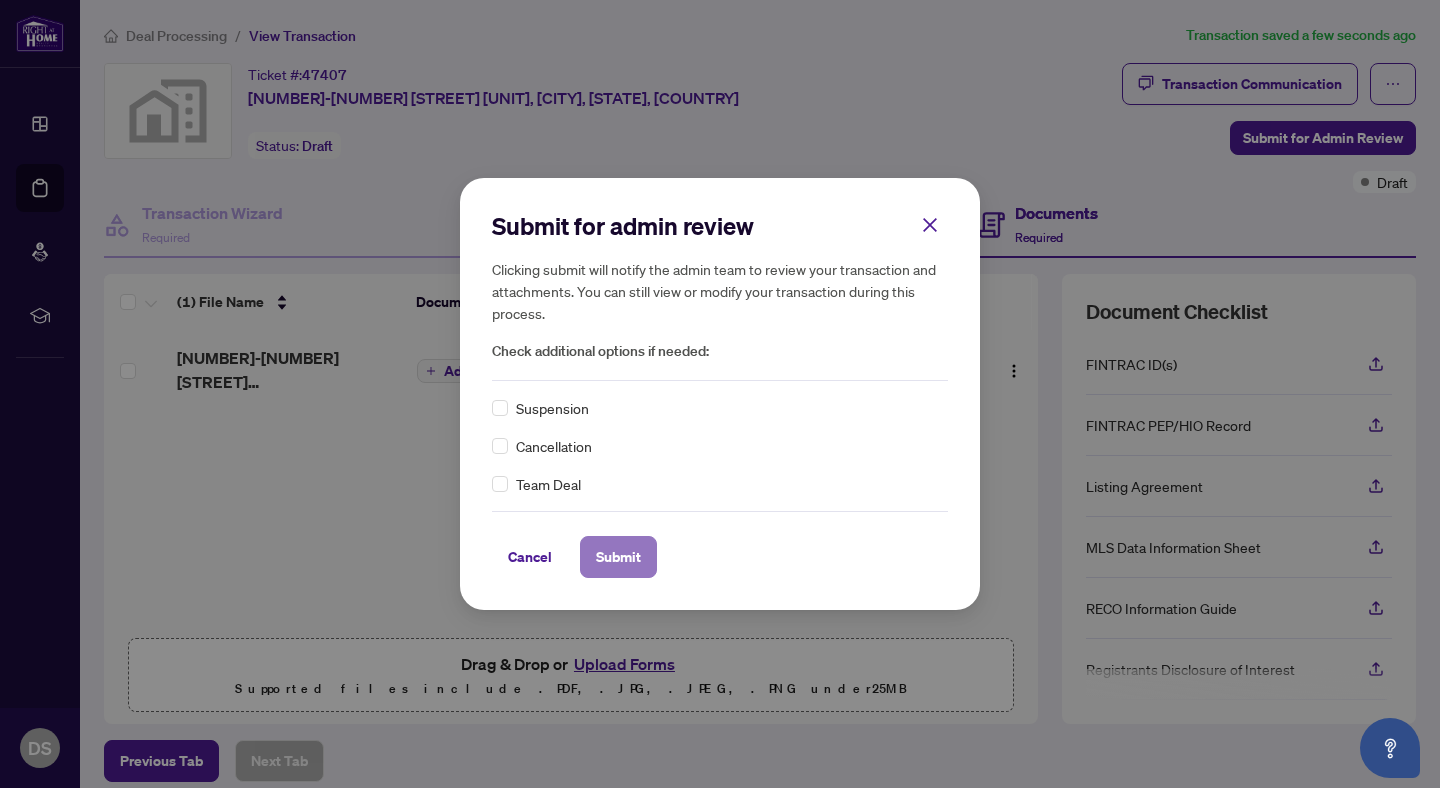 click on "Submit" at bounding box center (618, 557) 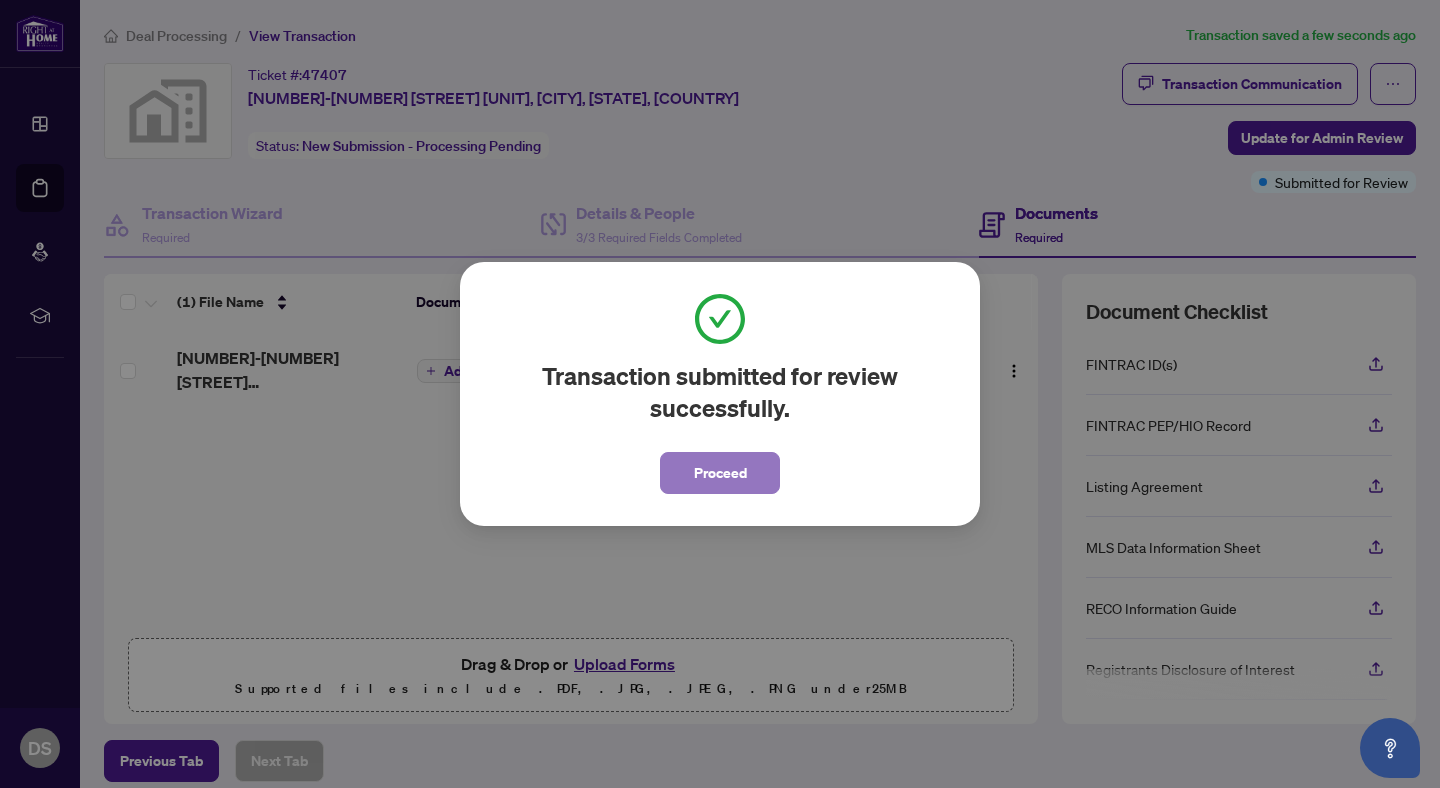 click on "Proceed" at bounding box center (720, 473) 